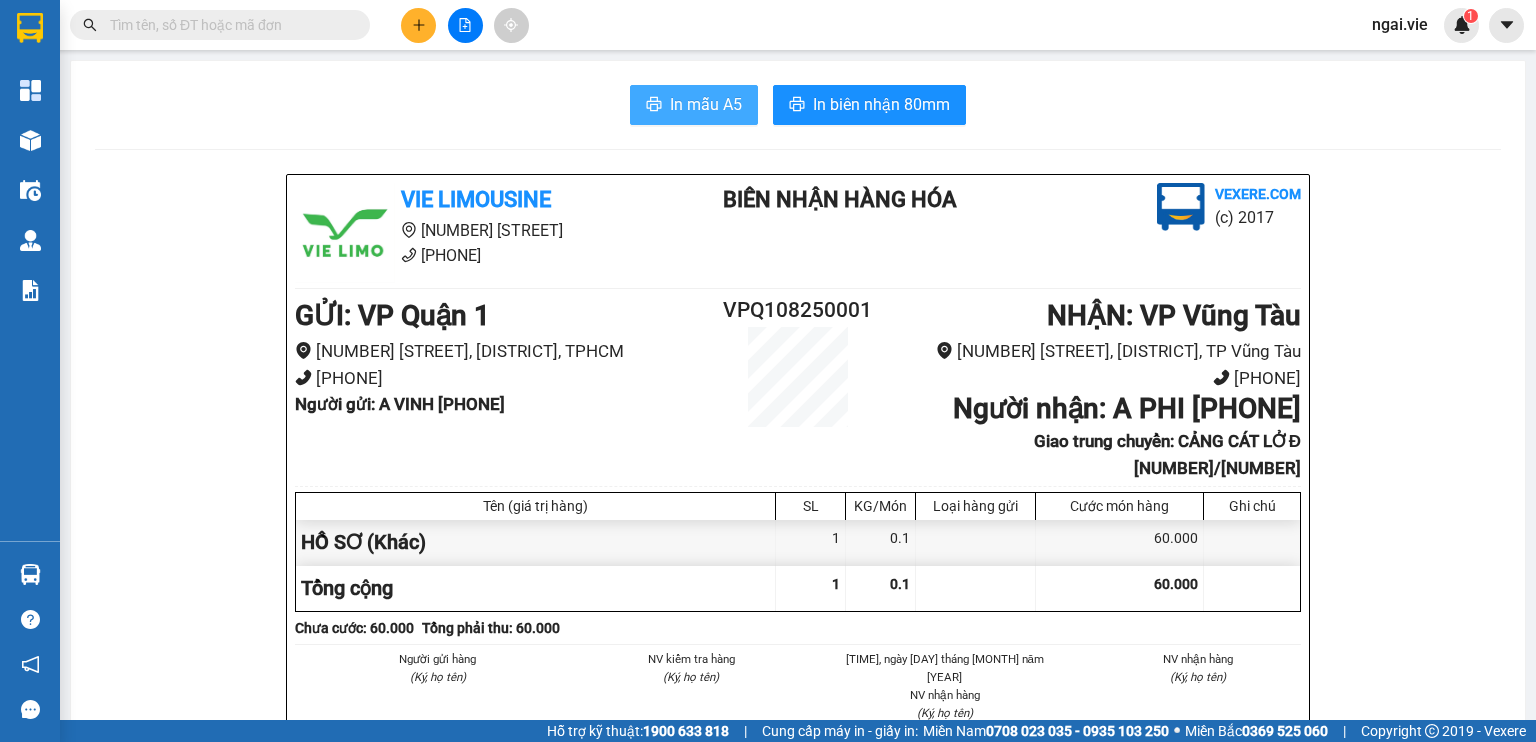 scroll, scrollTop: 0, scrollLeft: 0, axis: both 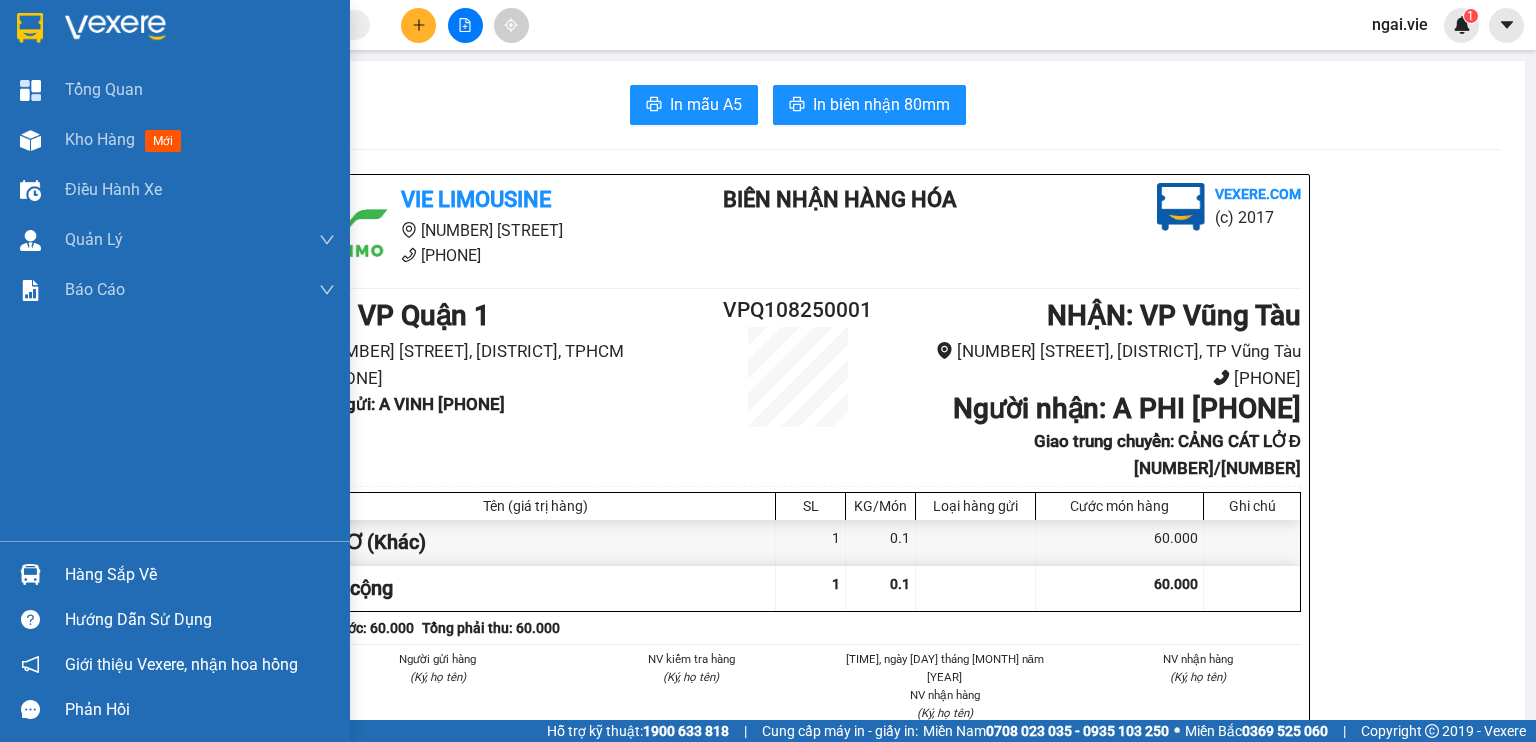 click at bounding box center (30, 28) 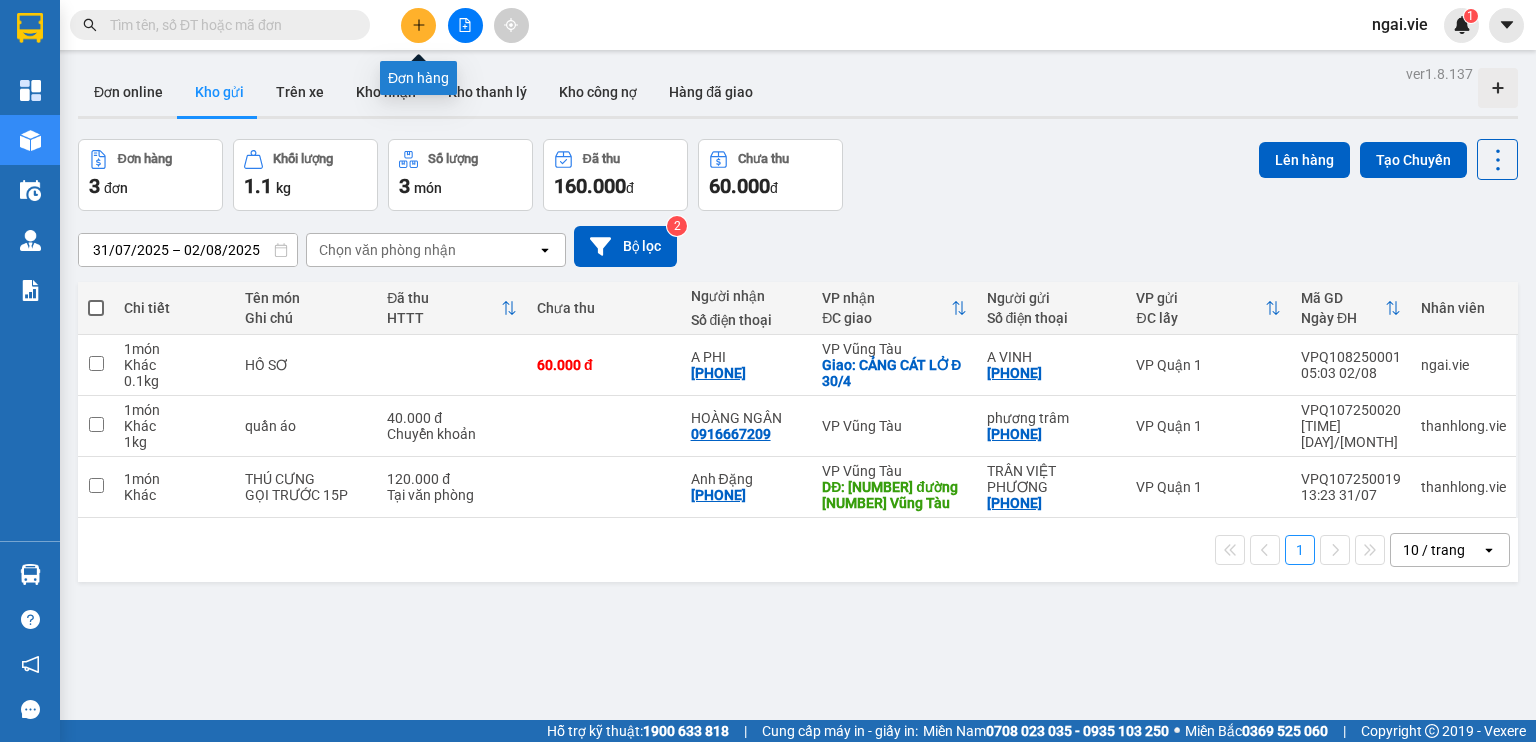 click 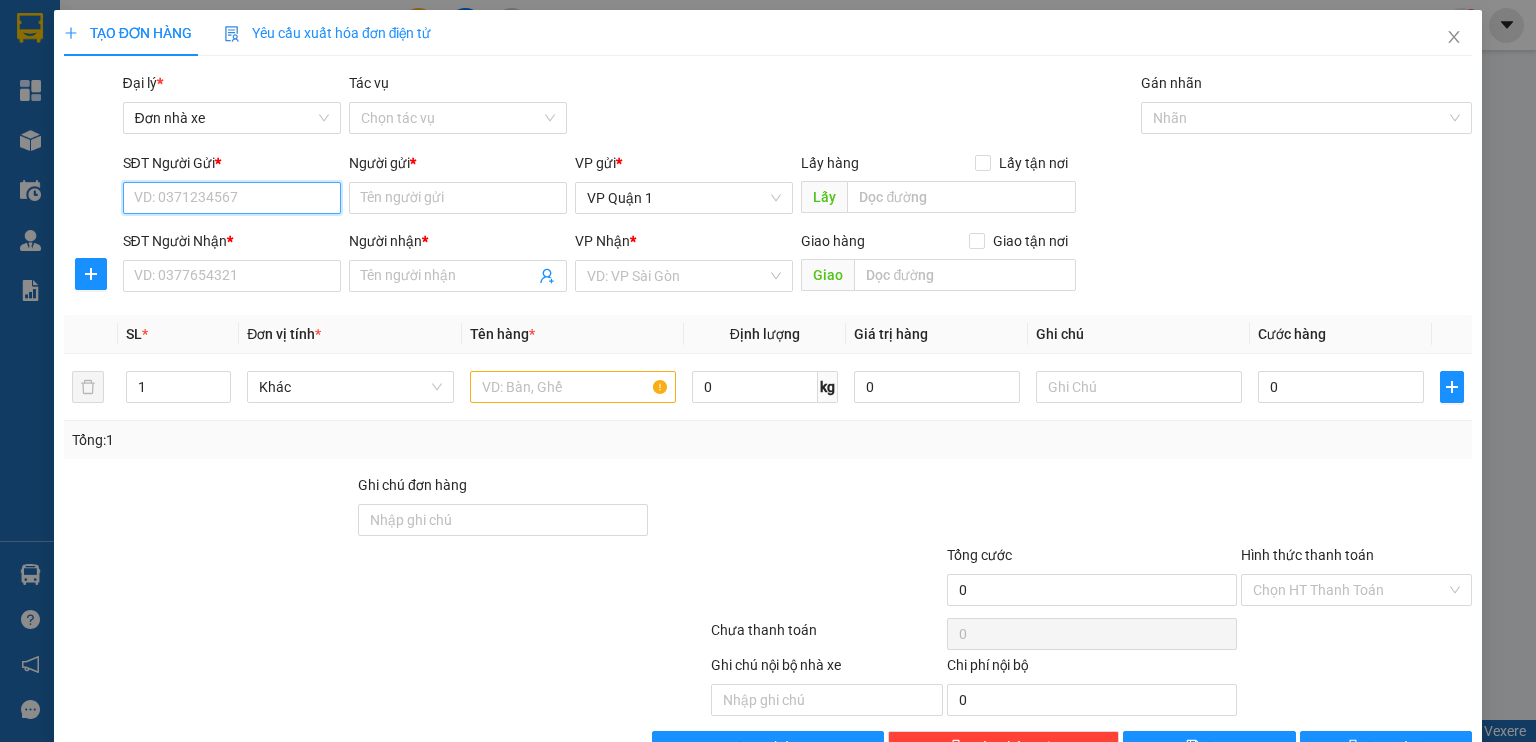 click on "SĐT Người Gửi  *" at bounding box center [232, 198] 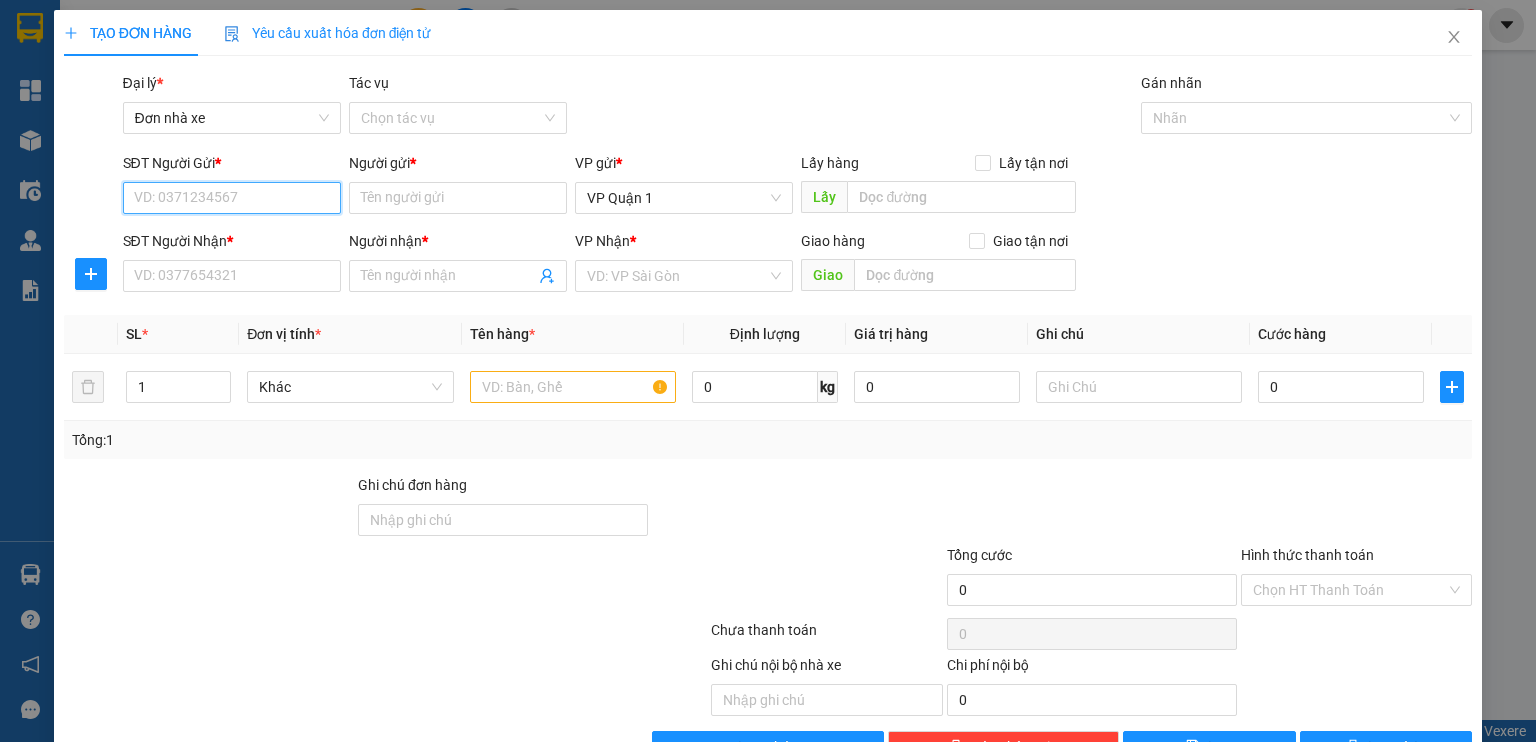 click on "SĐT Người Gửi  *" at bounding box center [232, 198] 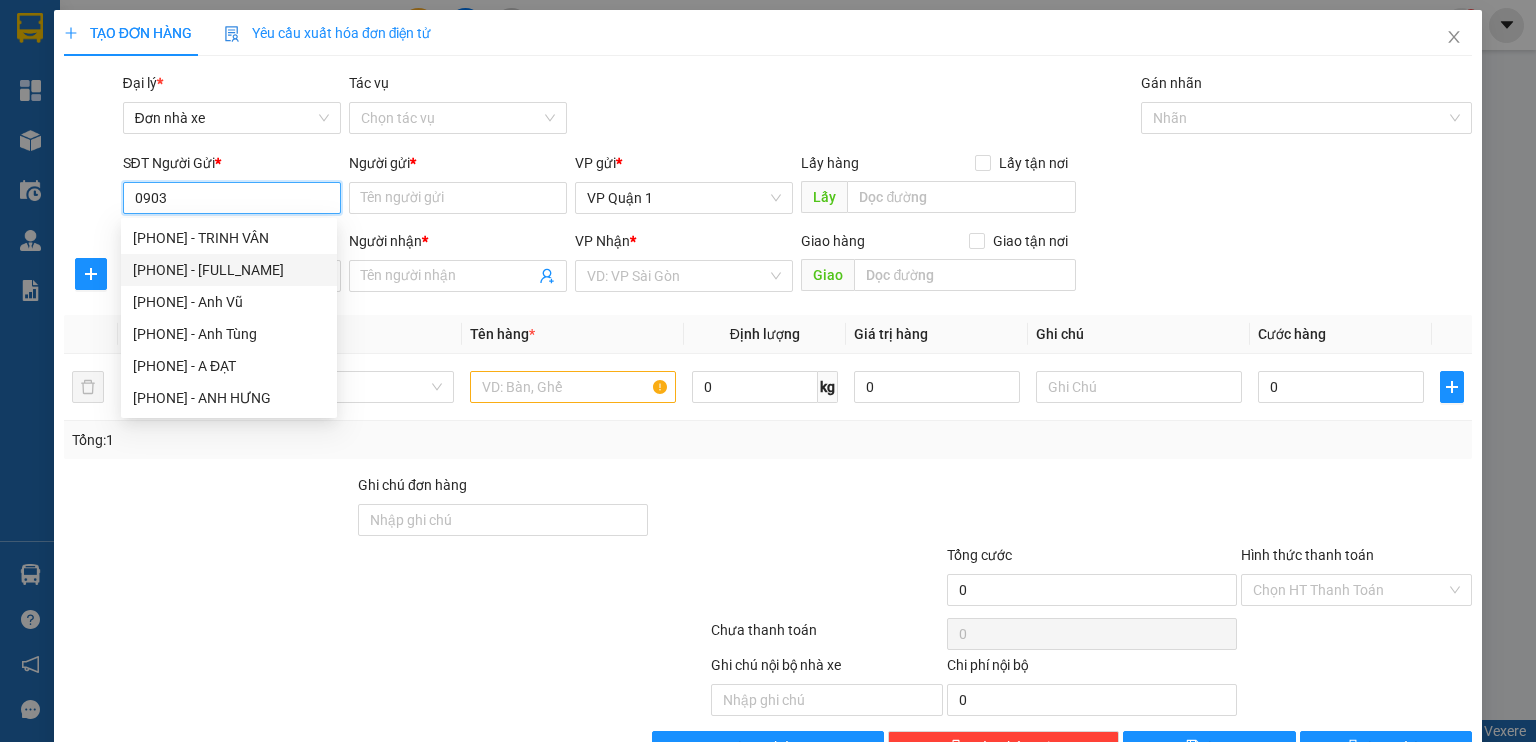 click on "[PHONE] - [FULL_NAME]" at bounding box center (229, 270) 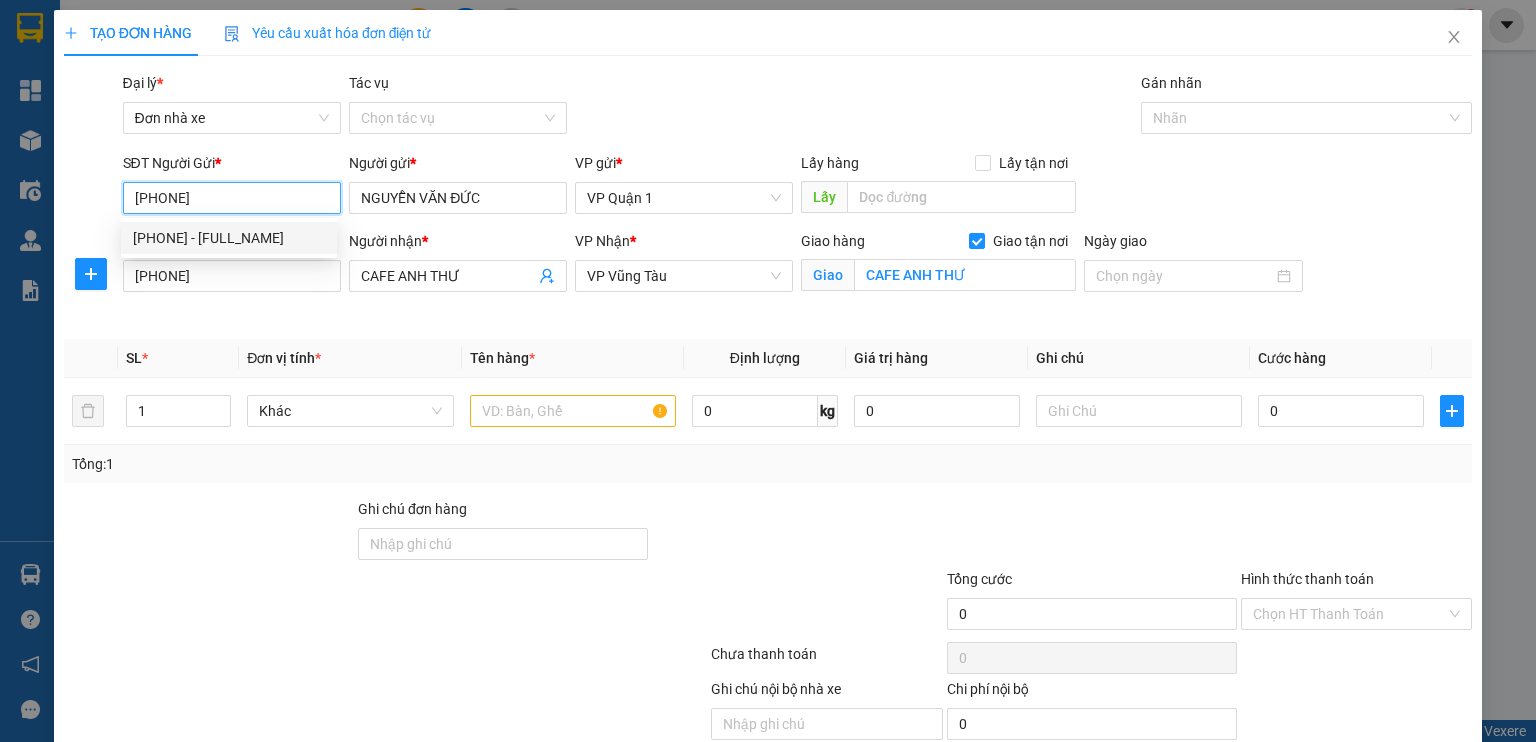 type on "345.000" 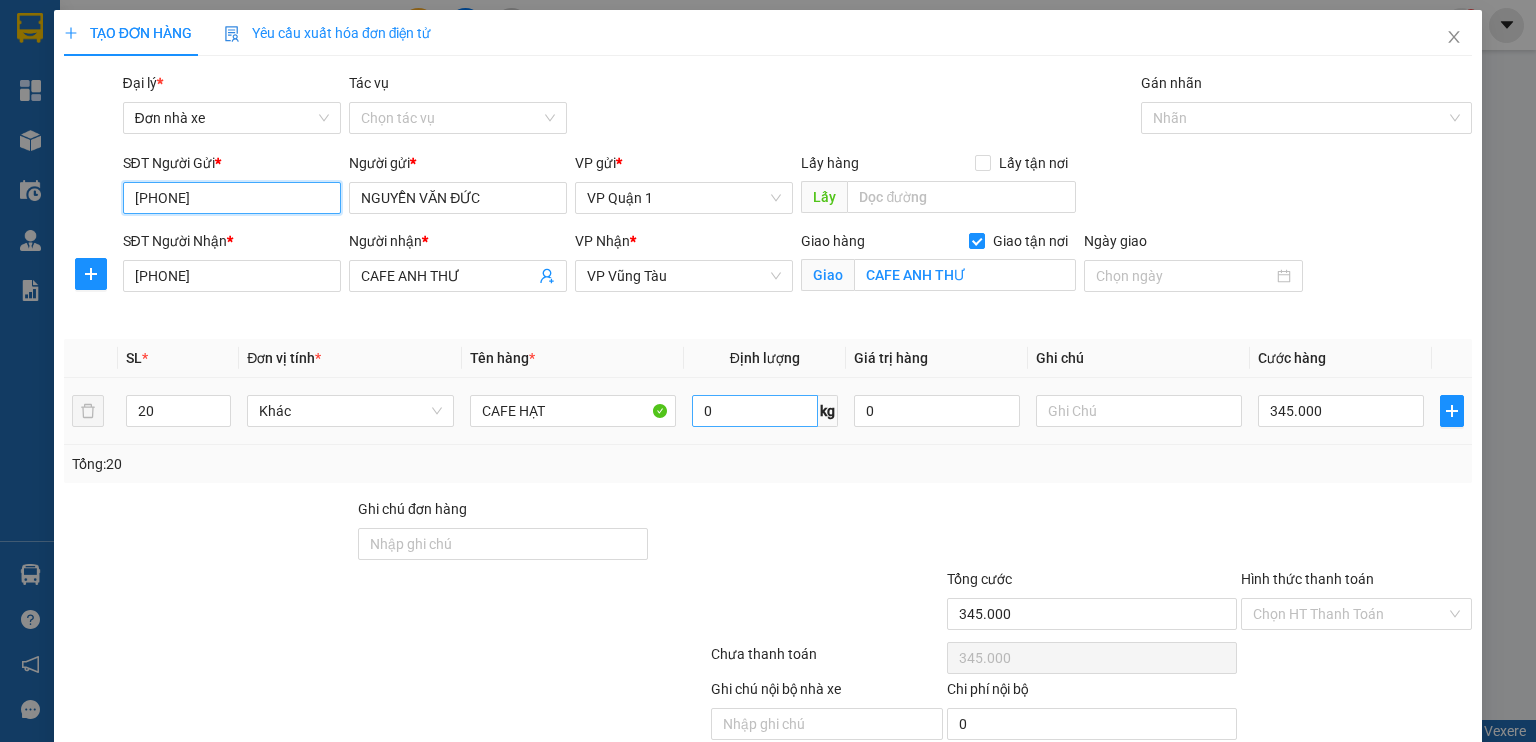 type on "[PHONE]" 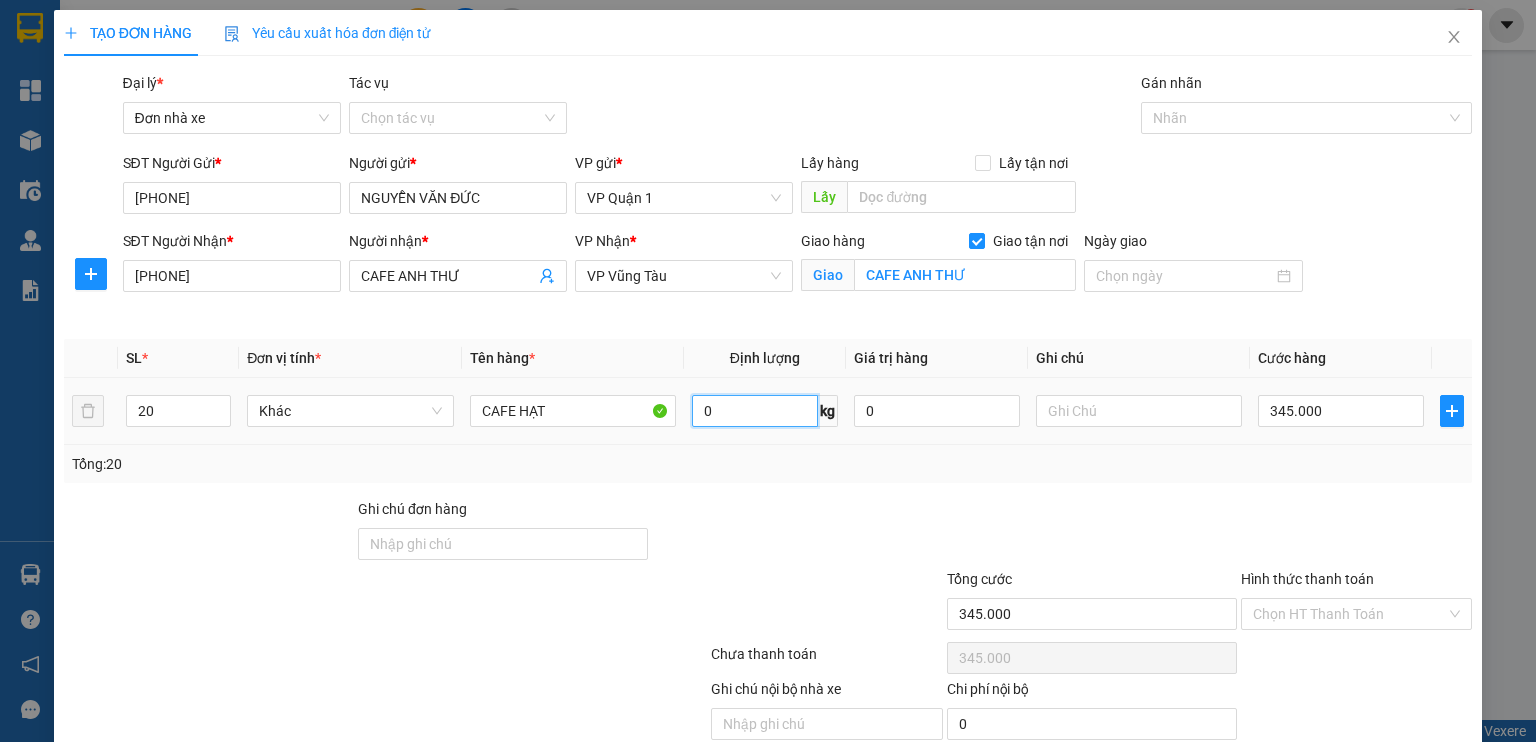 click on "0" at bounding box center (755, 411) 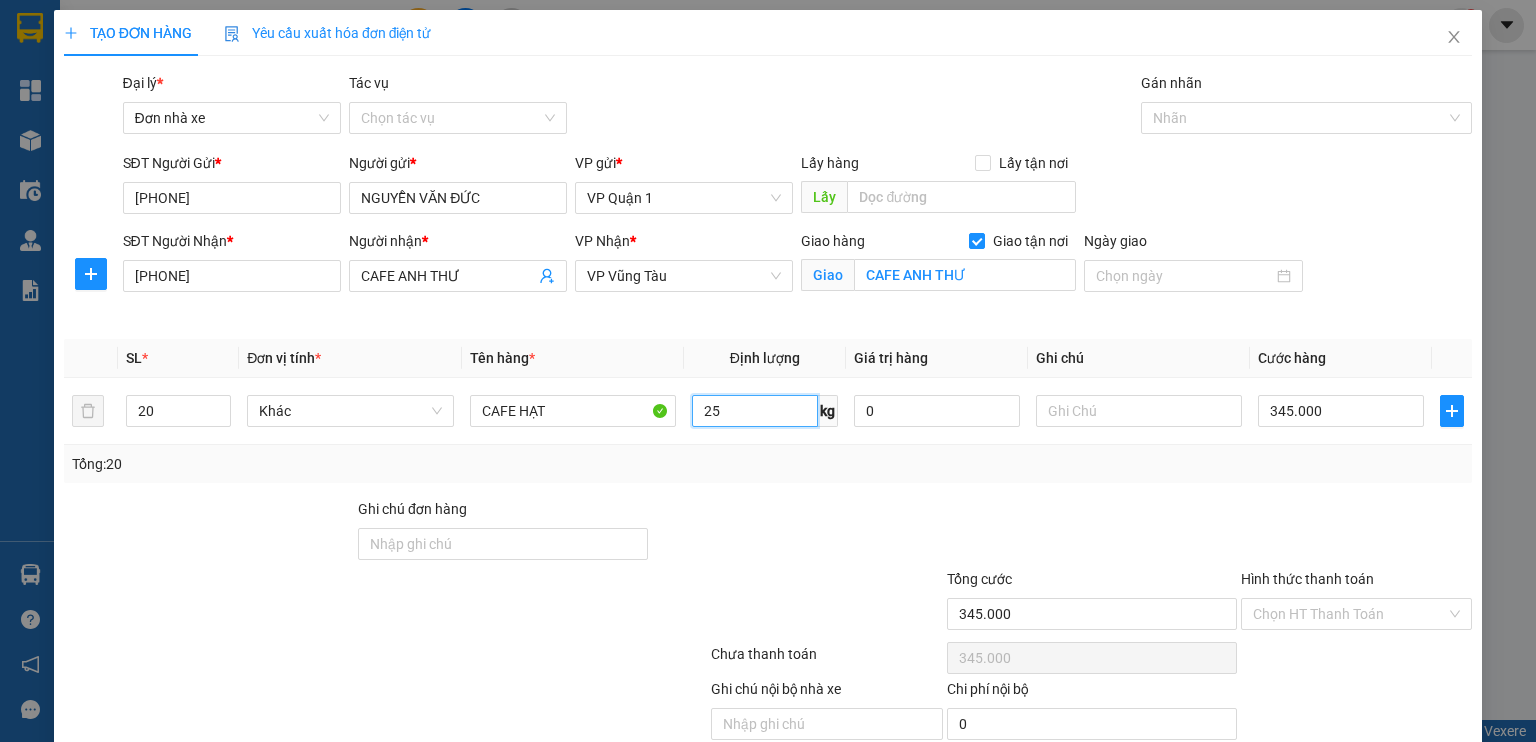 type on "25" 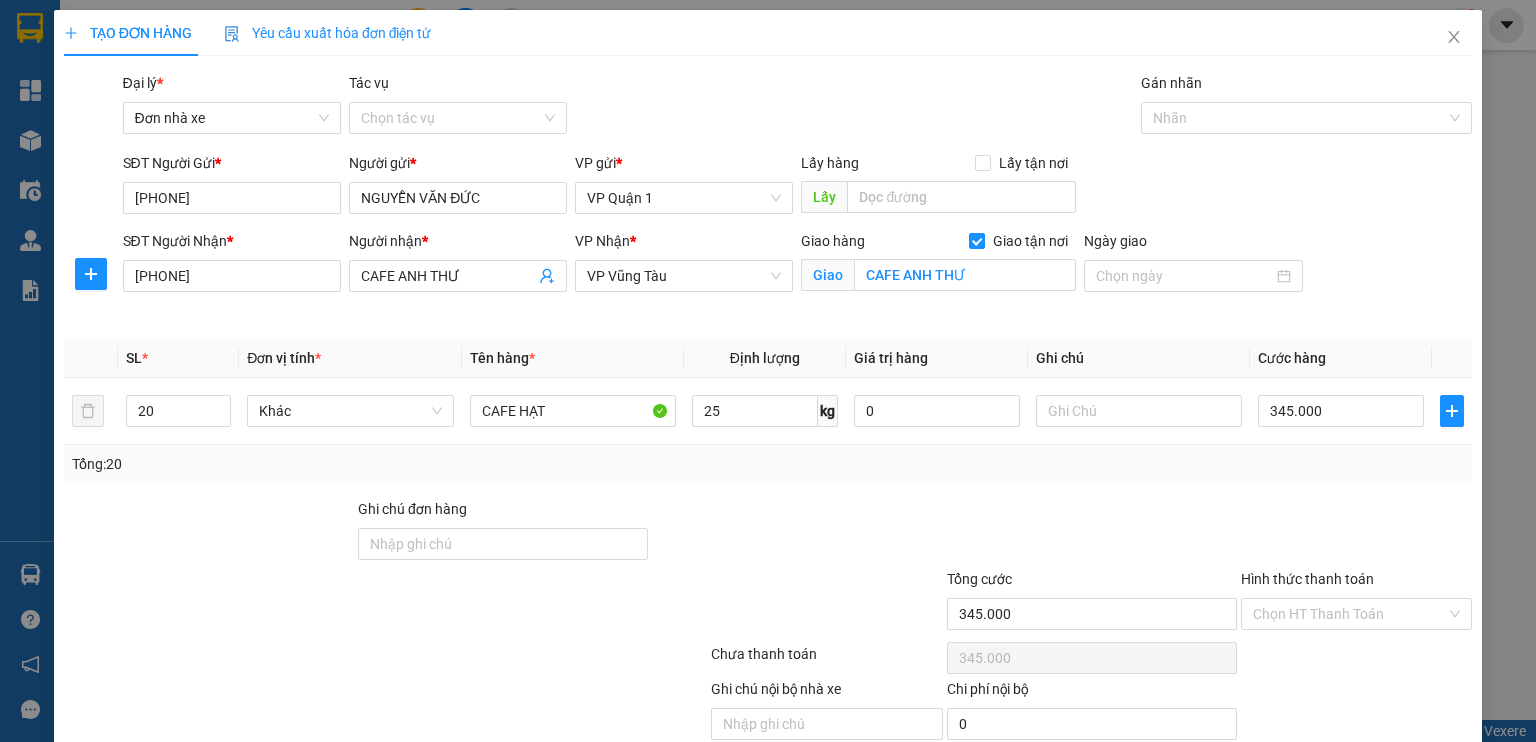 click on "Transit Pickup Surcharge Ids Transit Deliver Surcharge Ids Transit Deliver Surcharge Transit Deliver Surcharge Đại lý  * Đơn nhà xe Tác vụ Chọn tác vụ Gán nhãn   Nhãn SĐT Người Gửi  * [PHONE] Người gửi  * [FULL_NAME] VP gửi  * VP Quận 1 Lấy hàng Lấy tận nơi Lấy SĐT Người Nhận  * [PHONE] Người nhận  * CAFE ANH THƯ VP Nhận  * VP Vũng Tàu Giao hàng Giao tận nơi Giao CAFE ANH THƯ Ngày giao SL  * Đơn vị tính  * Tên hàng  * Định lượng Giá trị hàng Ghi chú Cước hàng                   20 Khác CAFE HẠT 25 kg 0 345.000 Tổng:  20 Ghi chú đơn hàng Tổng cước 345.000 Hình thức thanh toán Chọn HT Thanh Toán Số tiền thu trước   Chọn loại cước 0 Chưa thanh toán 345.000 Chọn HT Thanh Toán Ghi chú nội bộ nhà xe Chi phí nội bộ 0 Lưu nháp Xóa Thông tin Lưu Lưu và In" at bounding box center (768, 429) 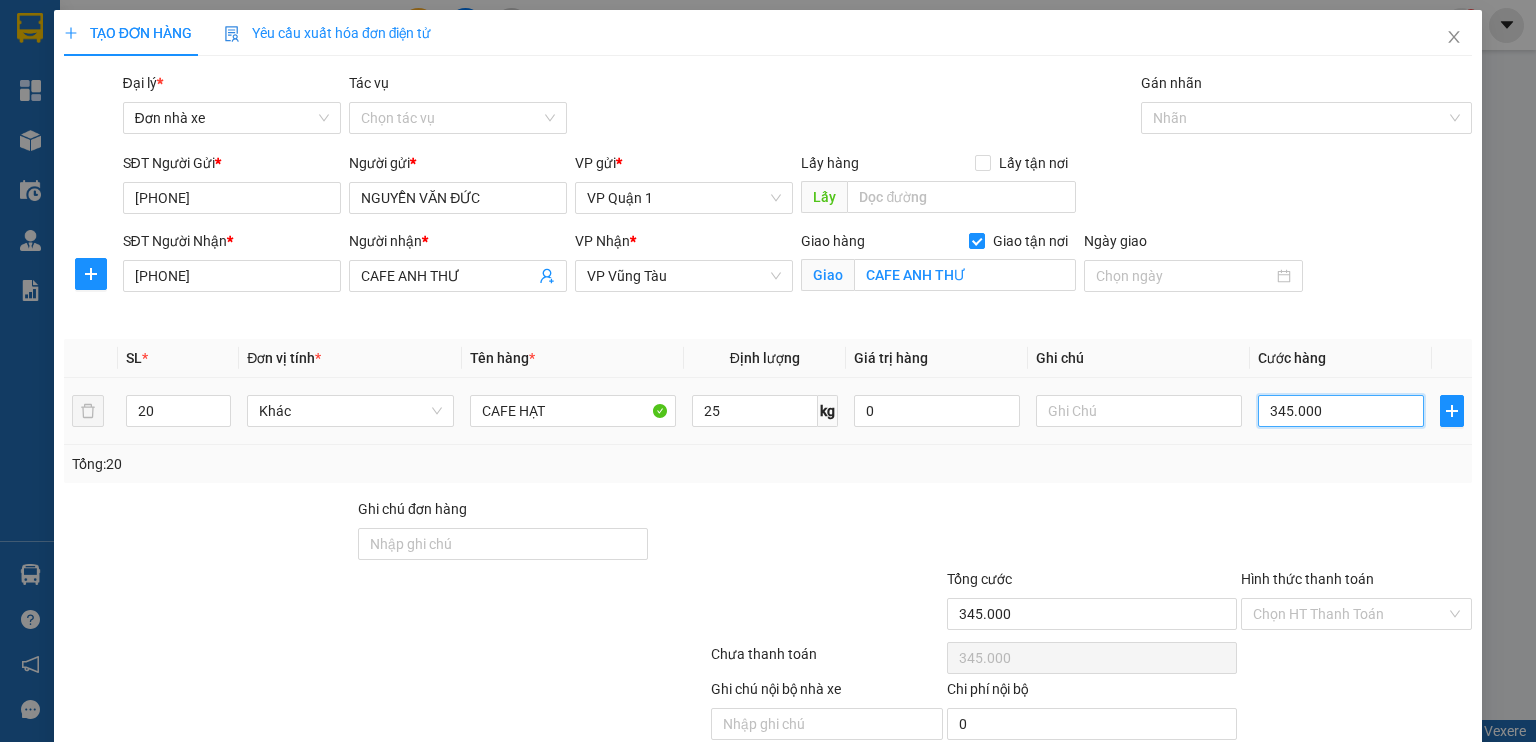 click on "345.000" at bounding box center [1341, 411] 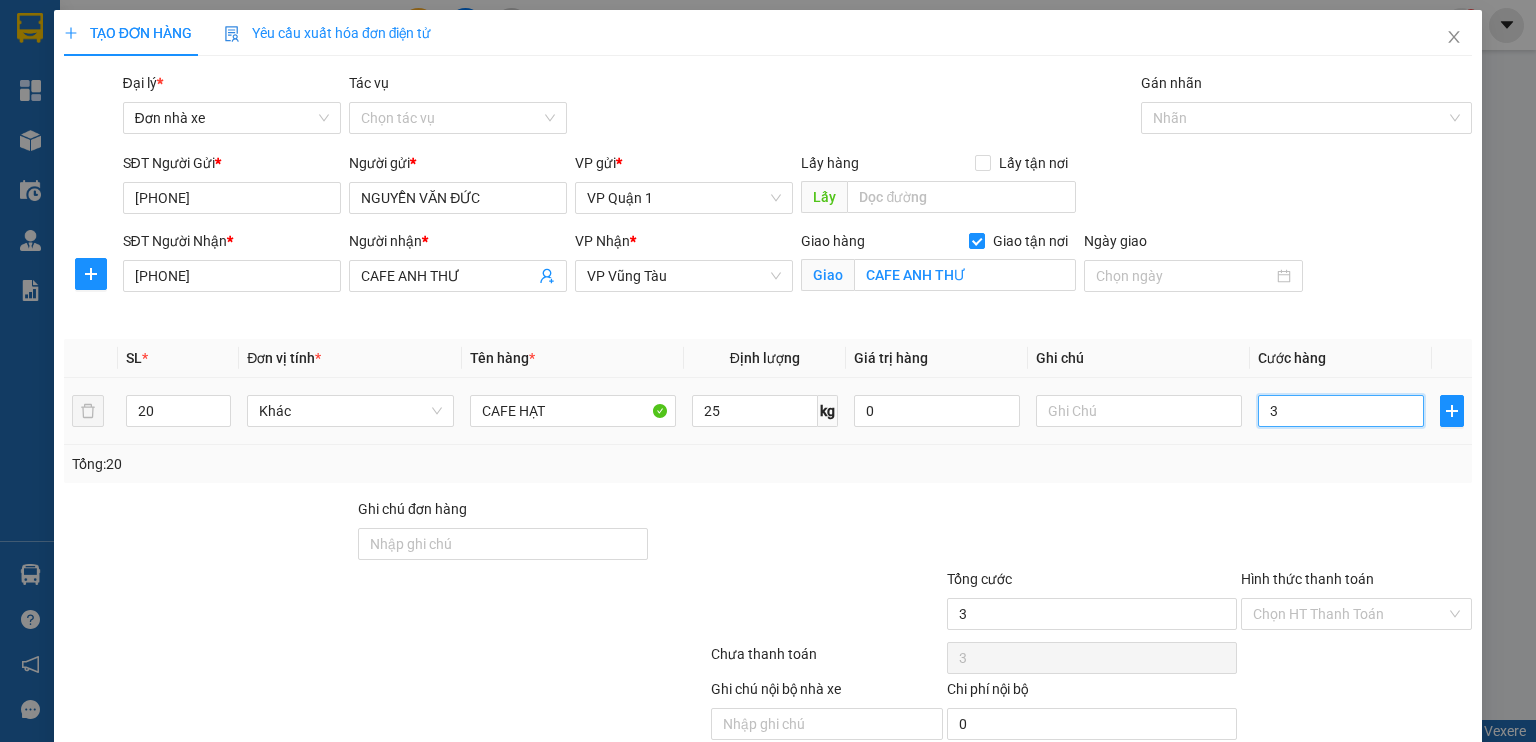 type on "37" 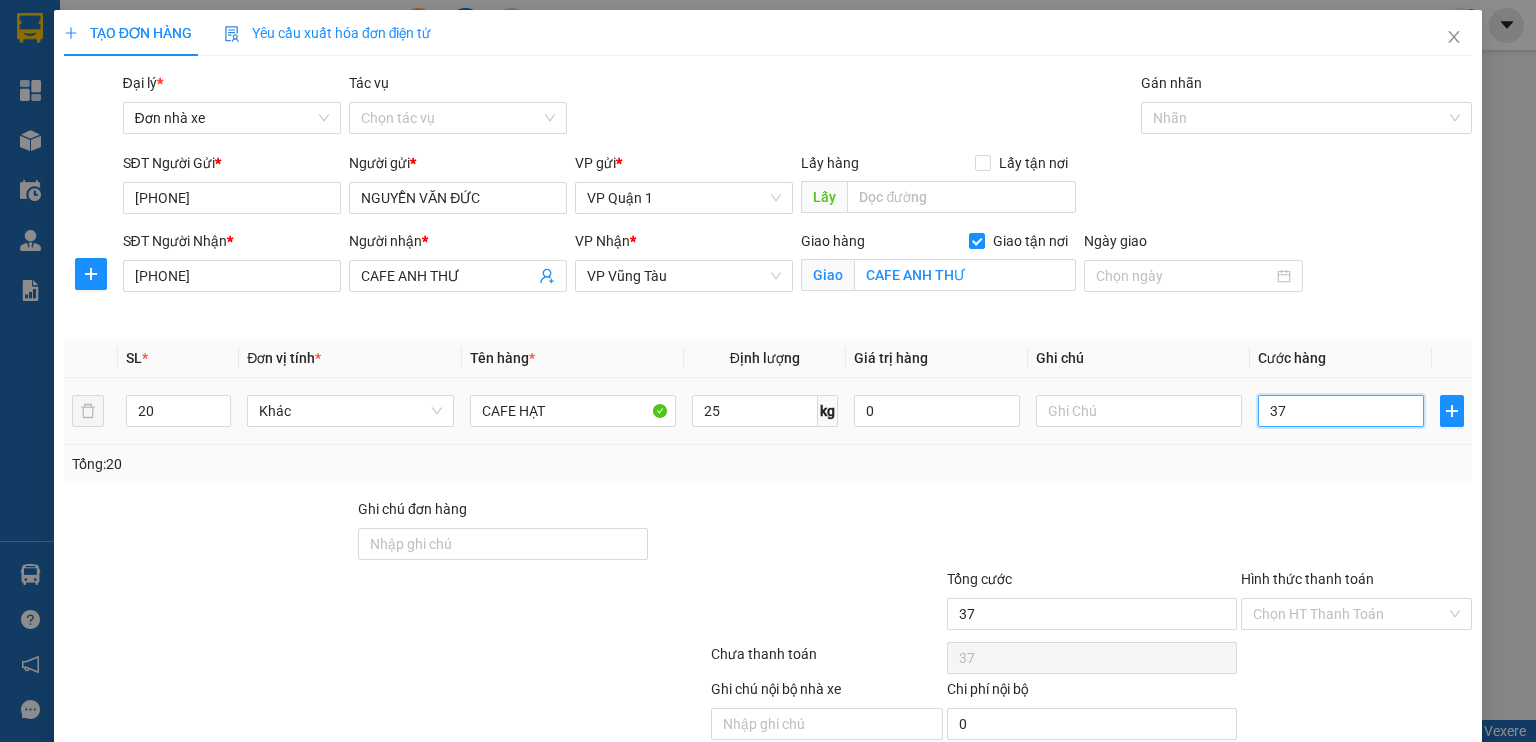 type on "375" 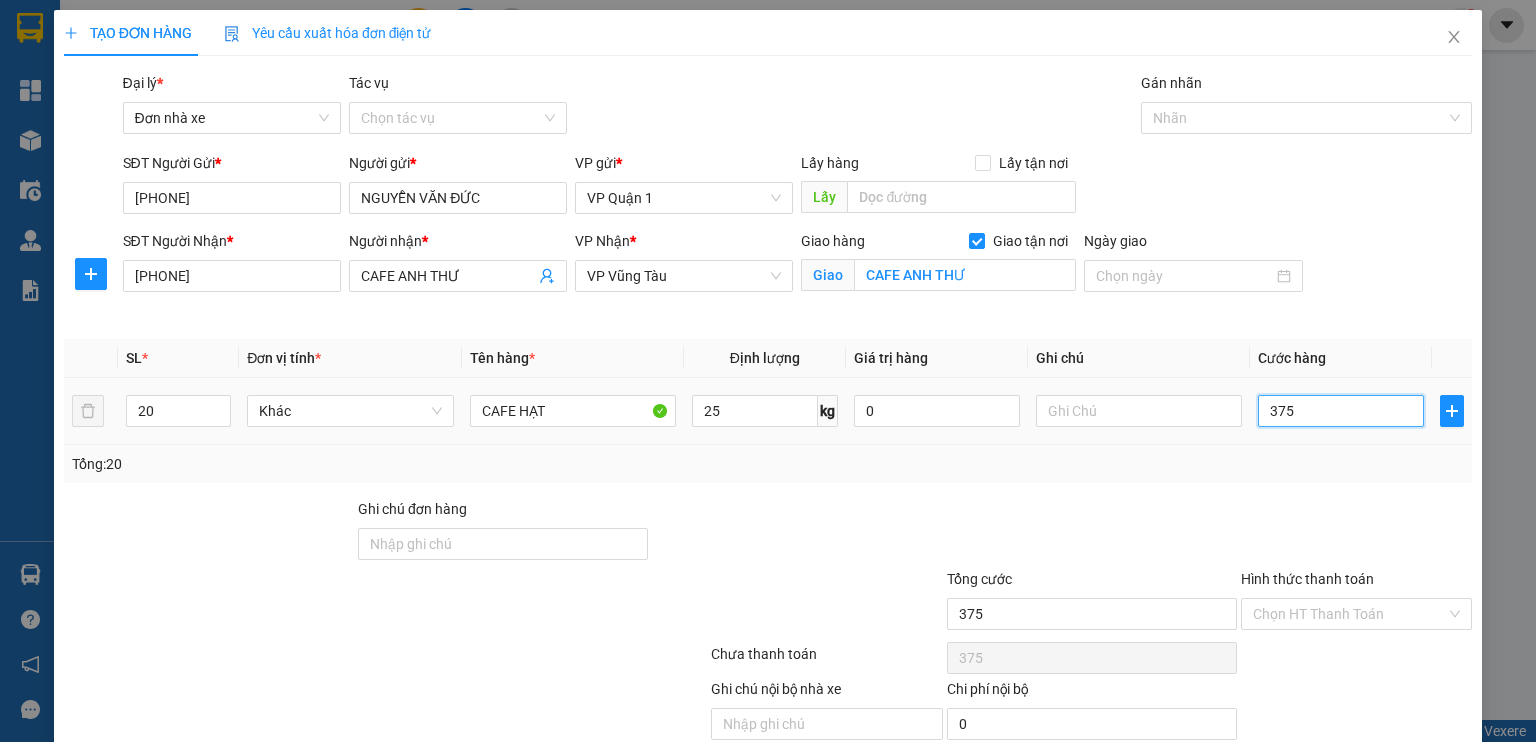type on "3.750" 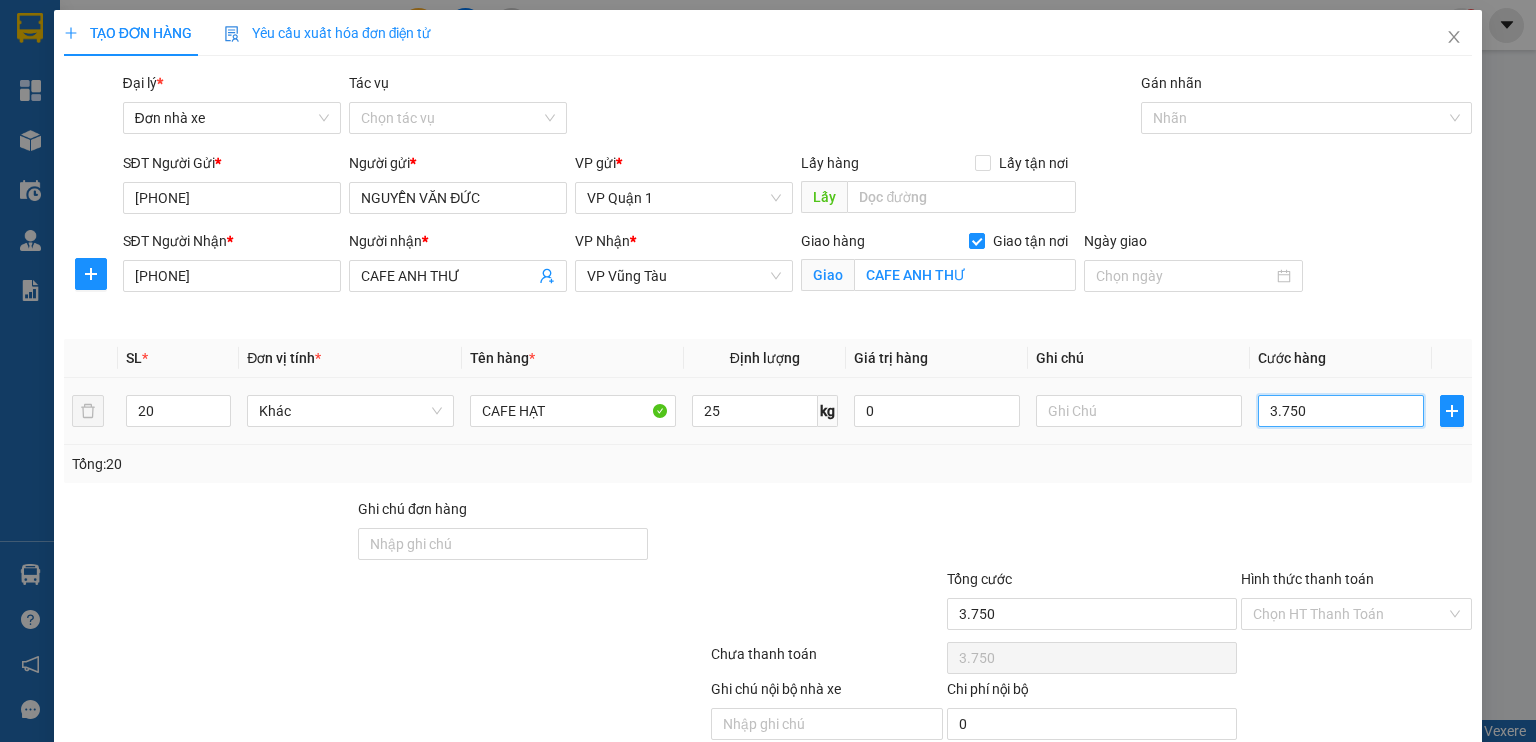type on "37.500" 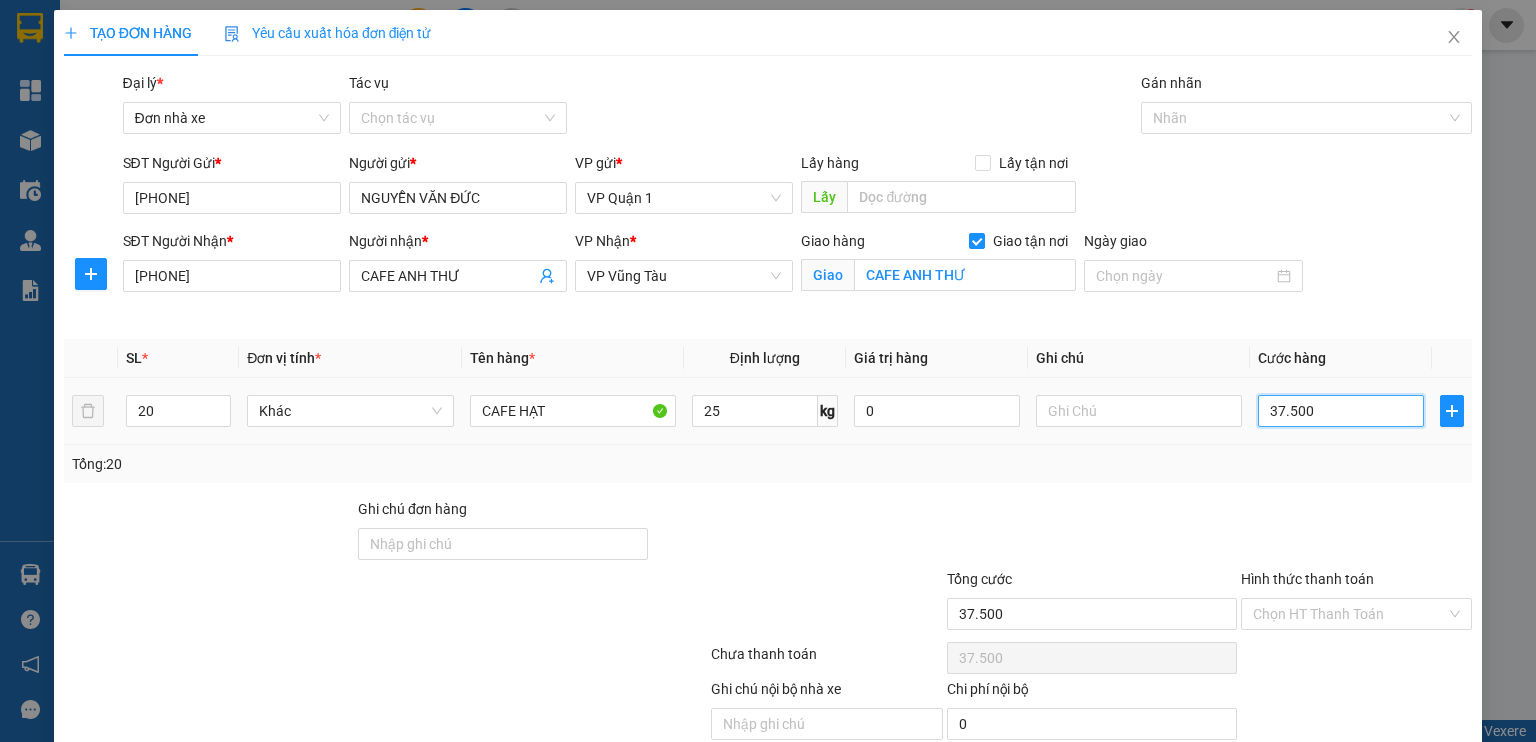 type on "375.000" 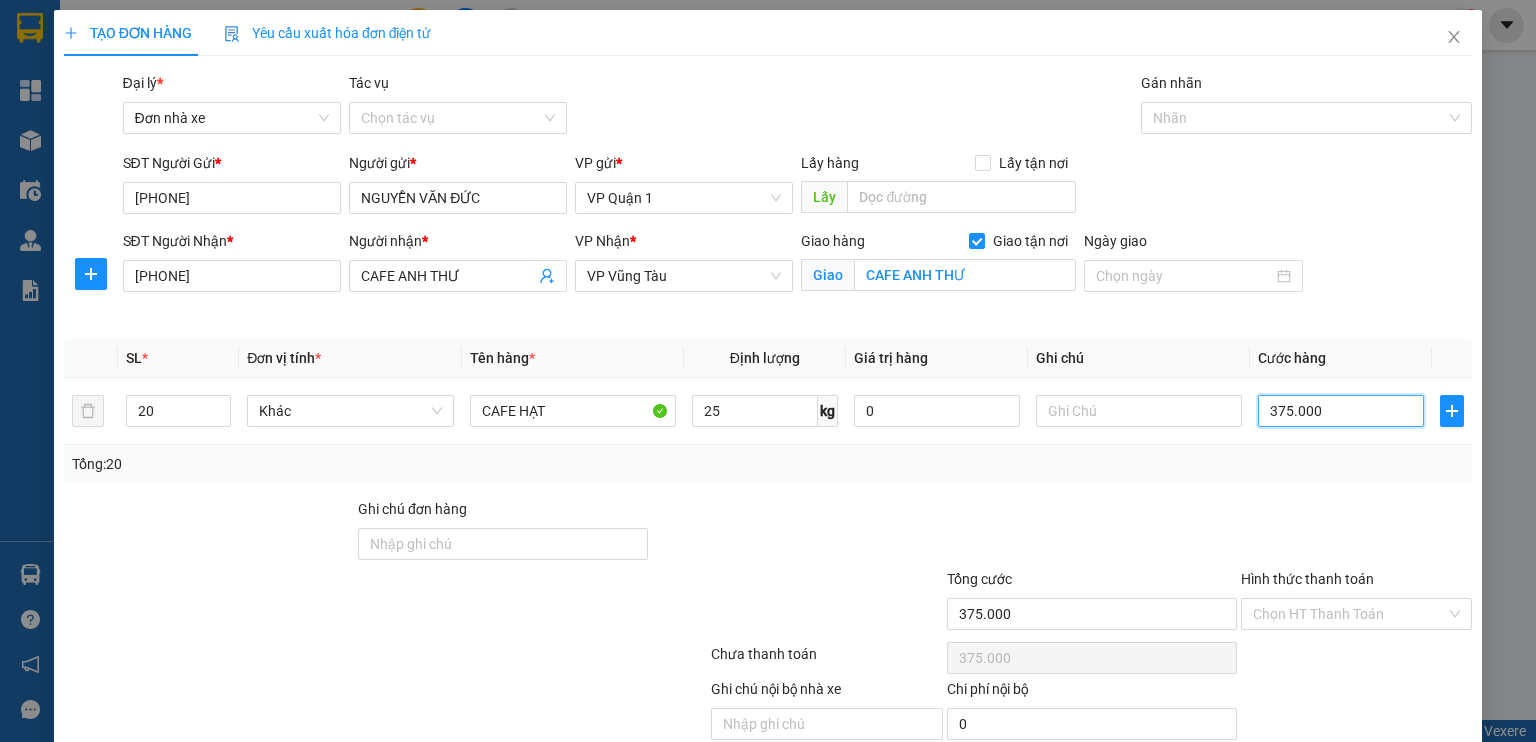 type on "375.000" 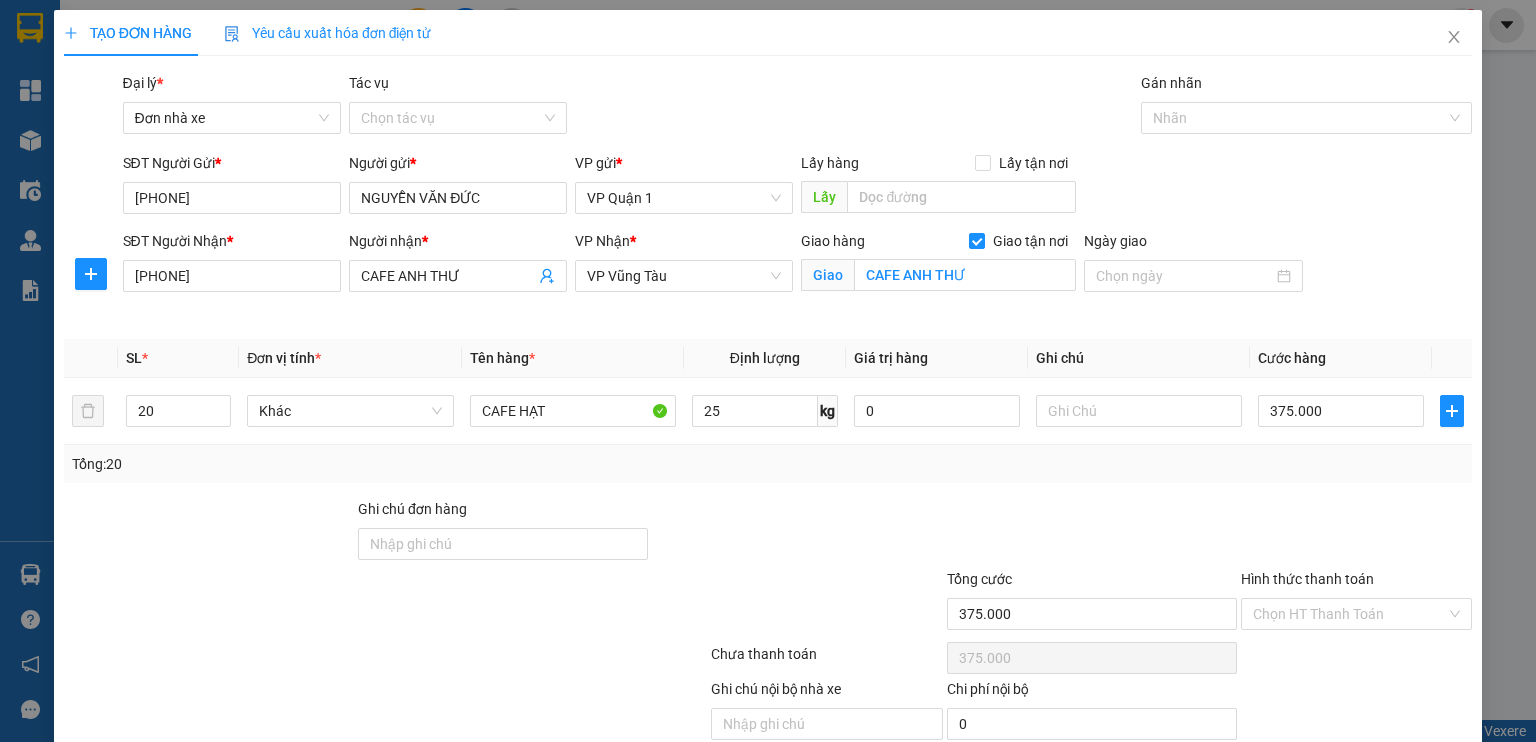 click on "Transit Pickup Surcharge Ids Transit Deliver Surcharge Ids Transit Deliver Surcharge Transit Deliver Surcharge Đại lý  * Đơn nhà xe Tác vụ Chọn tác vụ Gán nhãn   Nhãn SĐT Người Gửi  * [PHONE] Người gửi  * [FULL_NAME] VP gửi  * VP Quận 1 Lấy hàng Lấy tận nơi Lấy SĐT Người Nhận  * [PHONE] Người nhận  * CAFE ANH THƯ VP Nhận  * VP Vũng Tàu Giao hàng Giao tận nơi Giao CAFE ANH THƯ Ngày giao SL  * Đơn vị tính  * Tên hàng  * Định lượng Giá trị hàng Ghi chú Cước hàng                   20 Khác CAFE HẠT 25 kg 0 375.000 Tổng:  20 Ghi chú đơn hàng Tổng cước 375.000 Hình thức thanh toán Chọn HT Thanh Toán Số tiền thu trước   Chọn loại cước 0 Chưa thanh toán 375.000 Chọn HT Thanh Toán Ghi chú nội bộ nhà xe Chi phí nội bộ 0 Lưu nháp Xóa Thông tin Lưu Lưu và In" at bounding box center [768, 429] 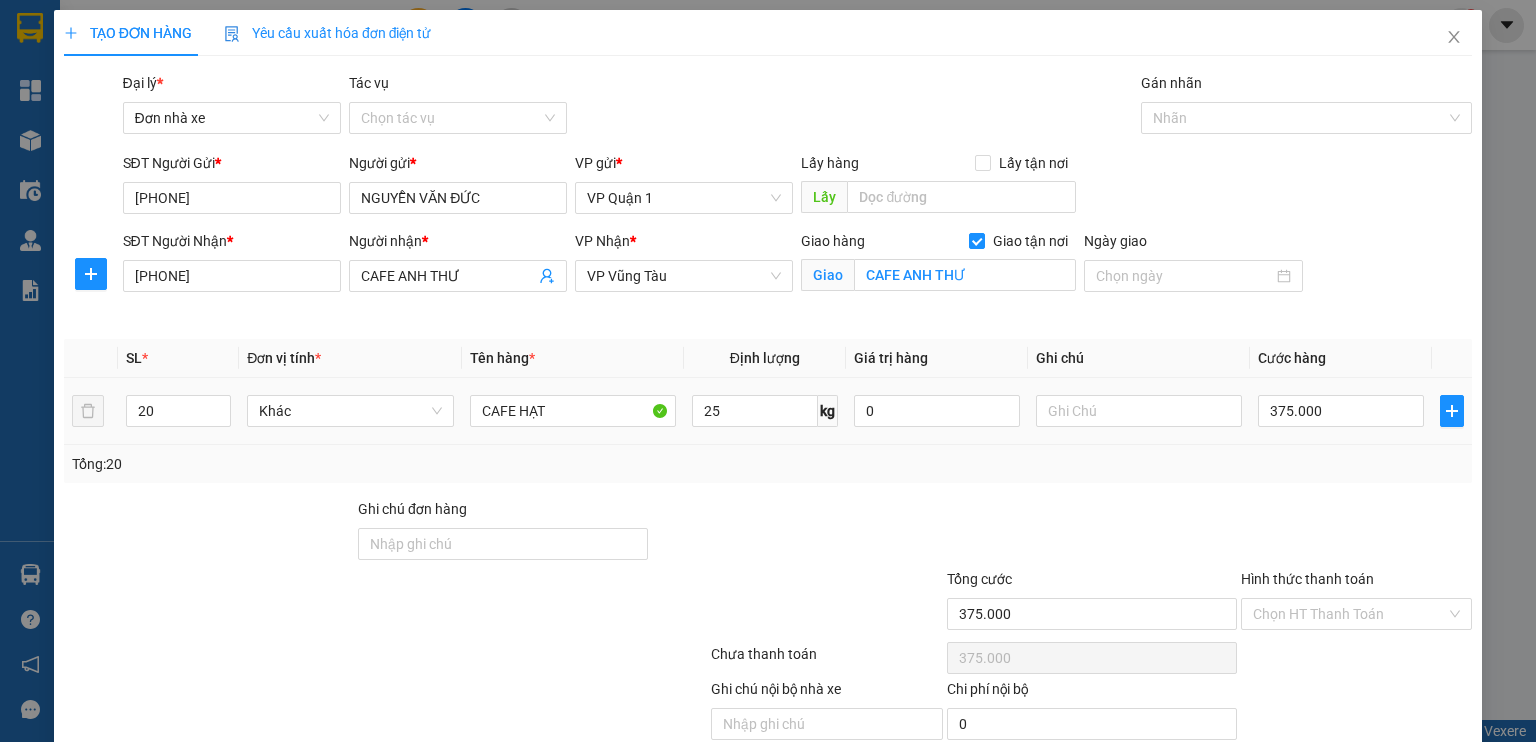 scroll, scrollTop: 81, scrollLeft: 0, axis: vertical 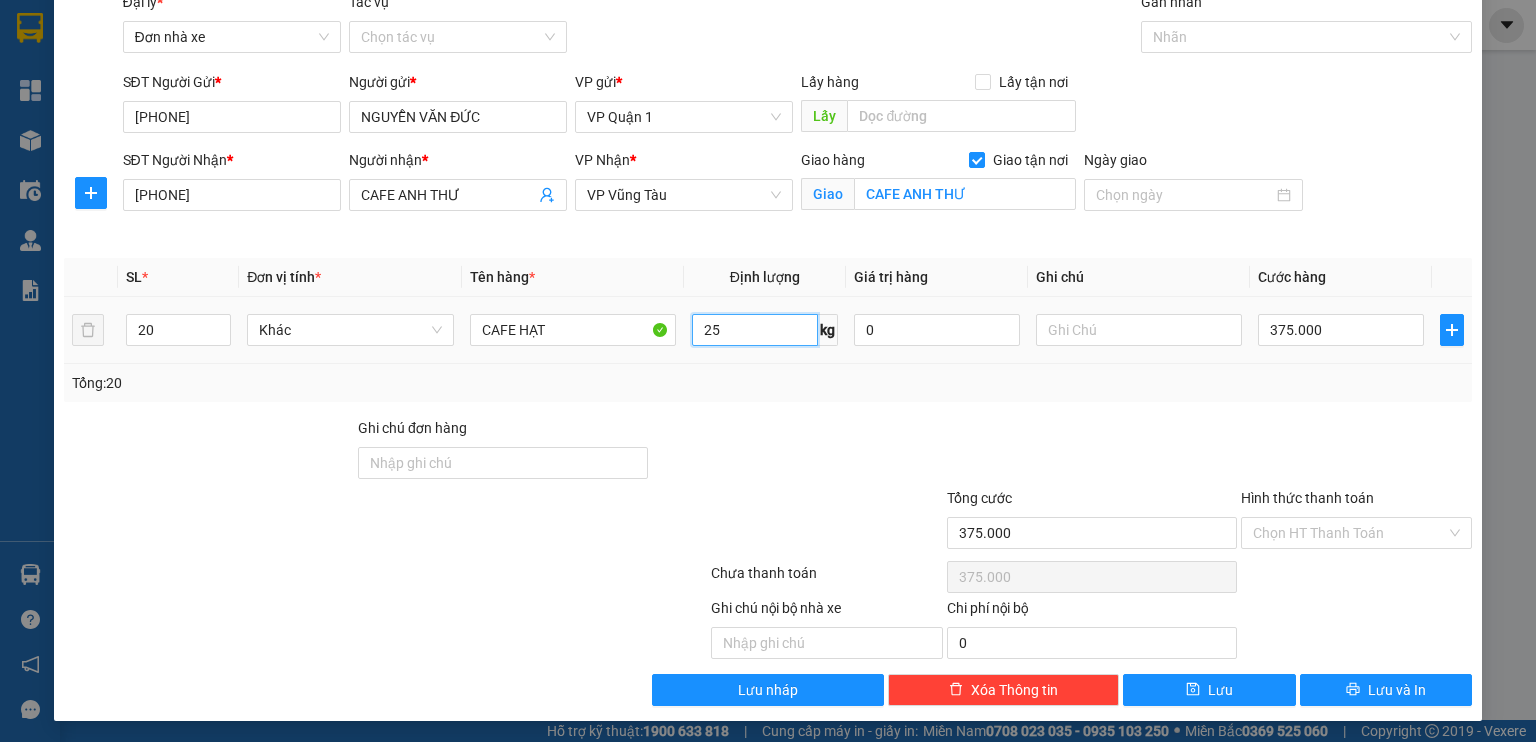 click on "25" at bounding box center (755, 330) 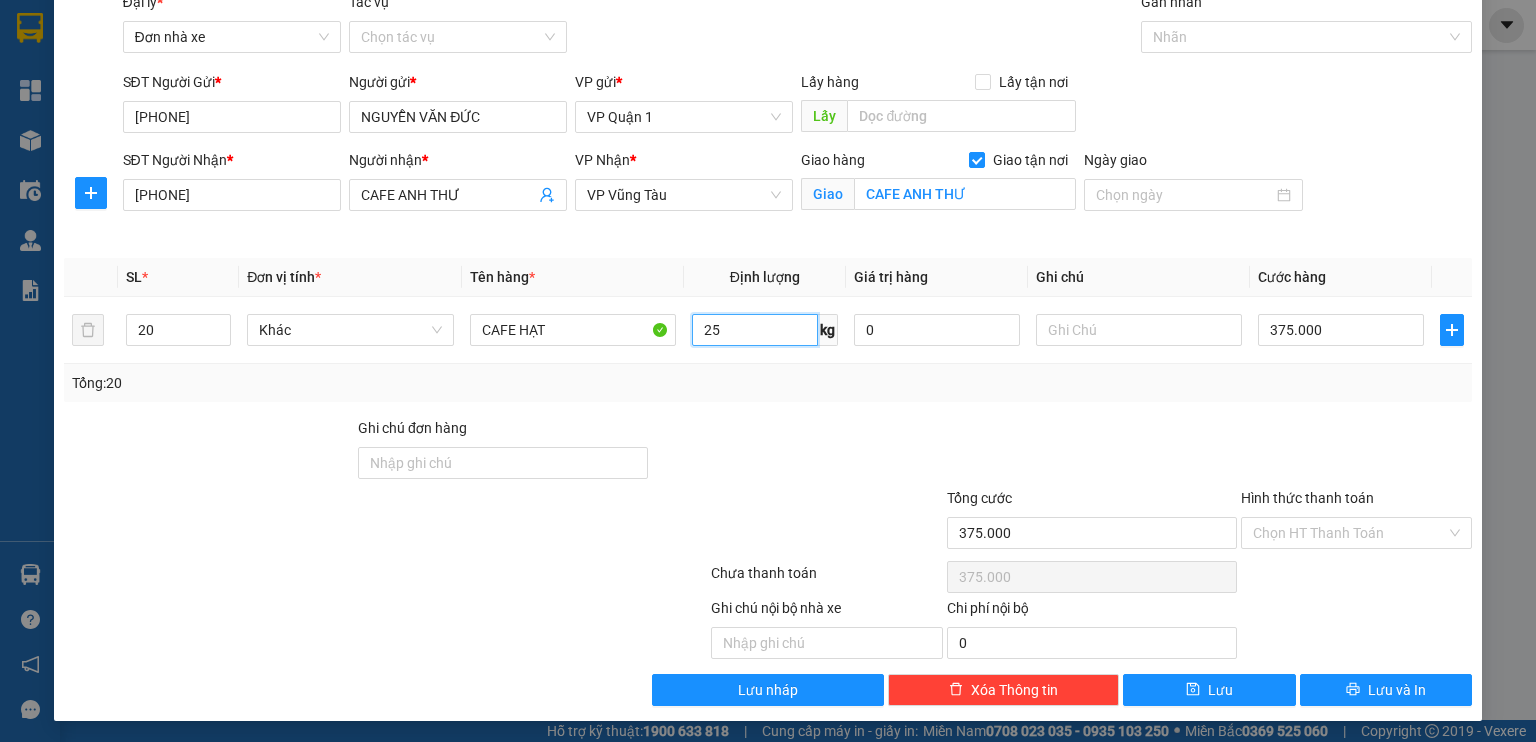 scroll, scrollTop: 0, scrollLeft: 0, axis: both 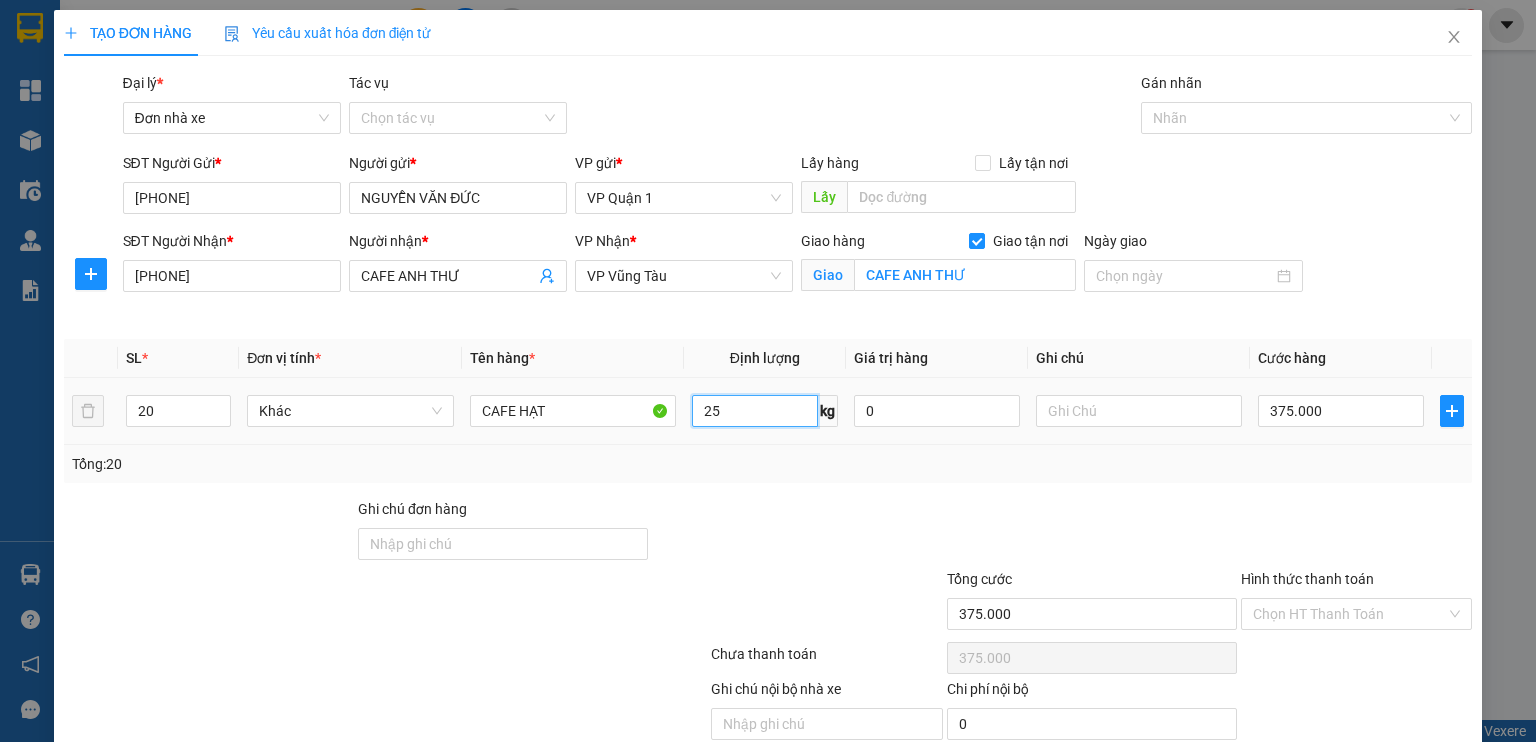 type on "2" 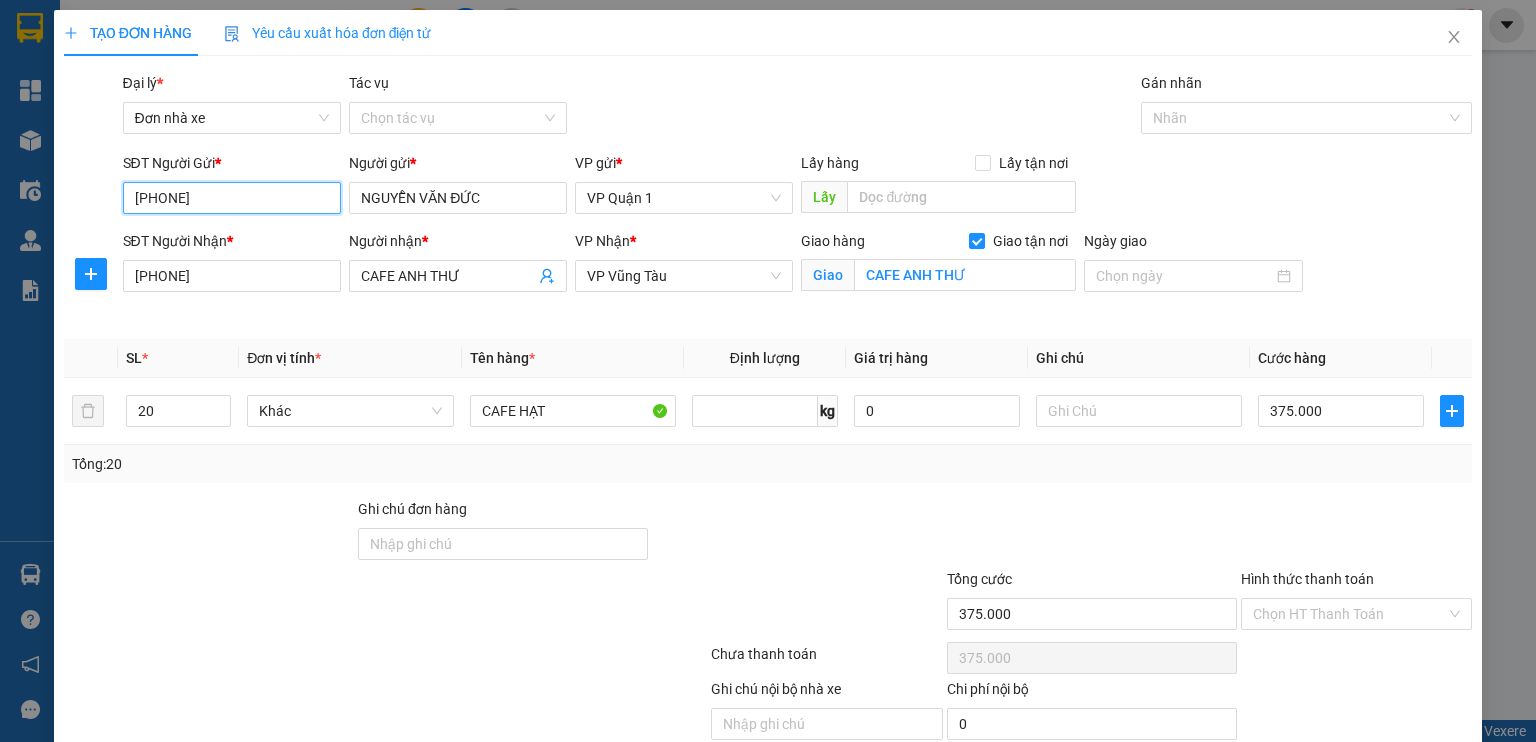type on "0" 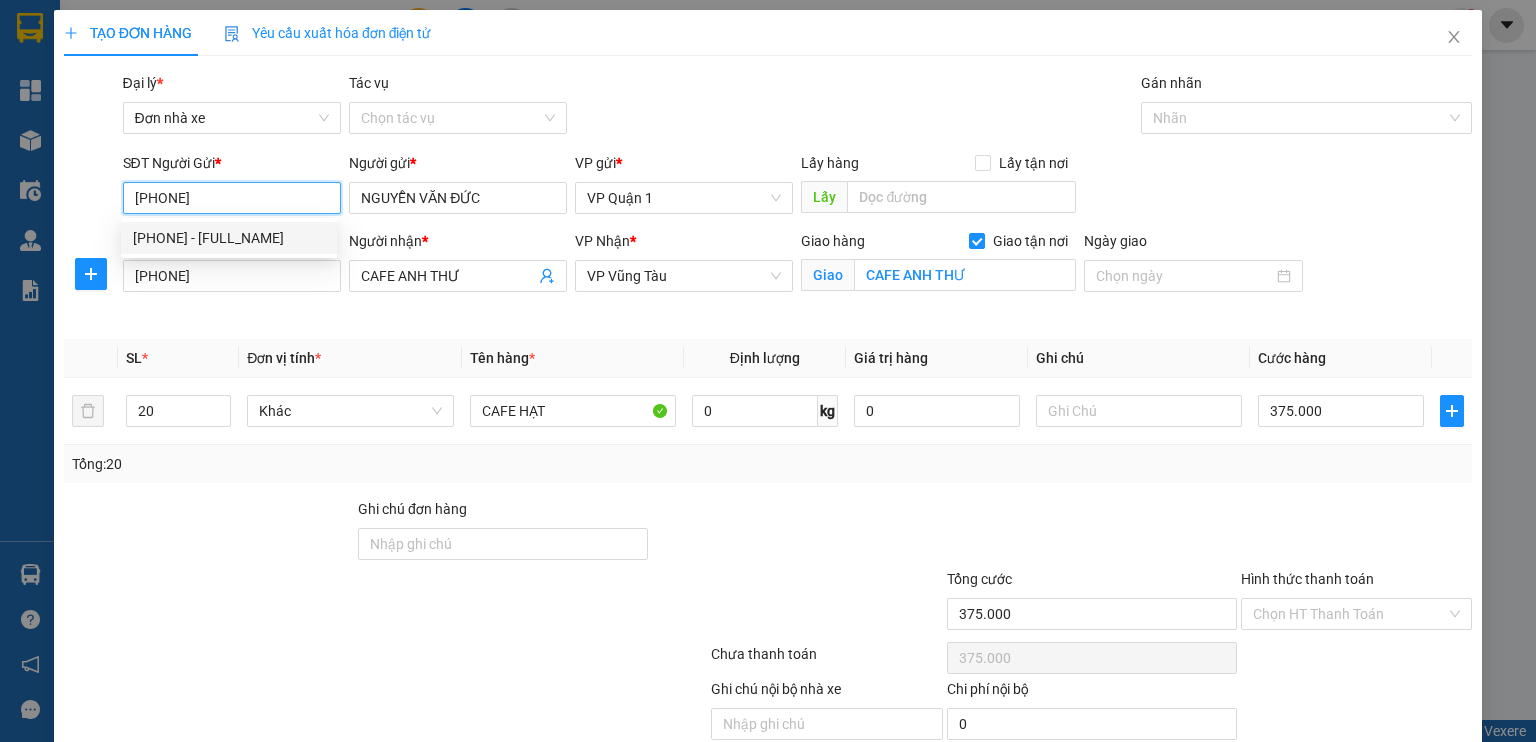 drag, startPoint x: 242, startPoint y: 200, endPoint x: 9, endPoint y: 222, distance: 234.03632 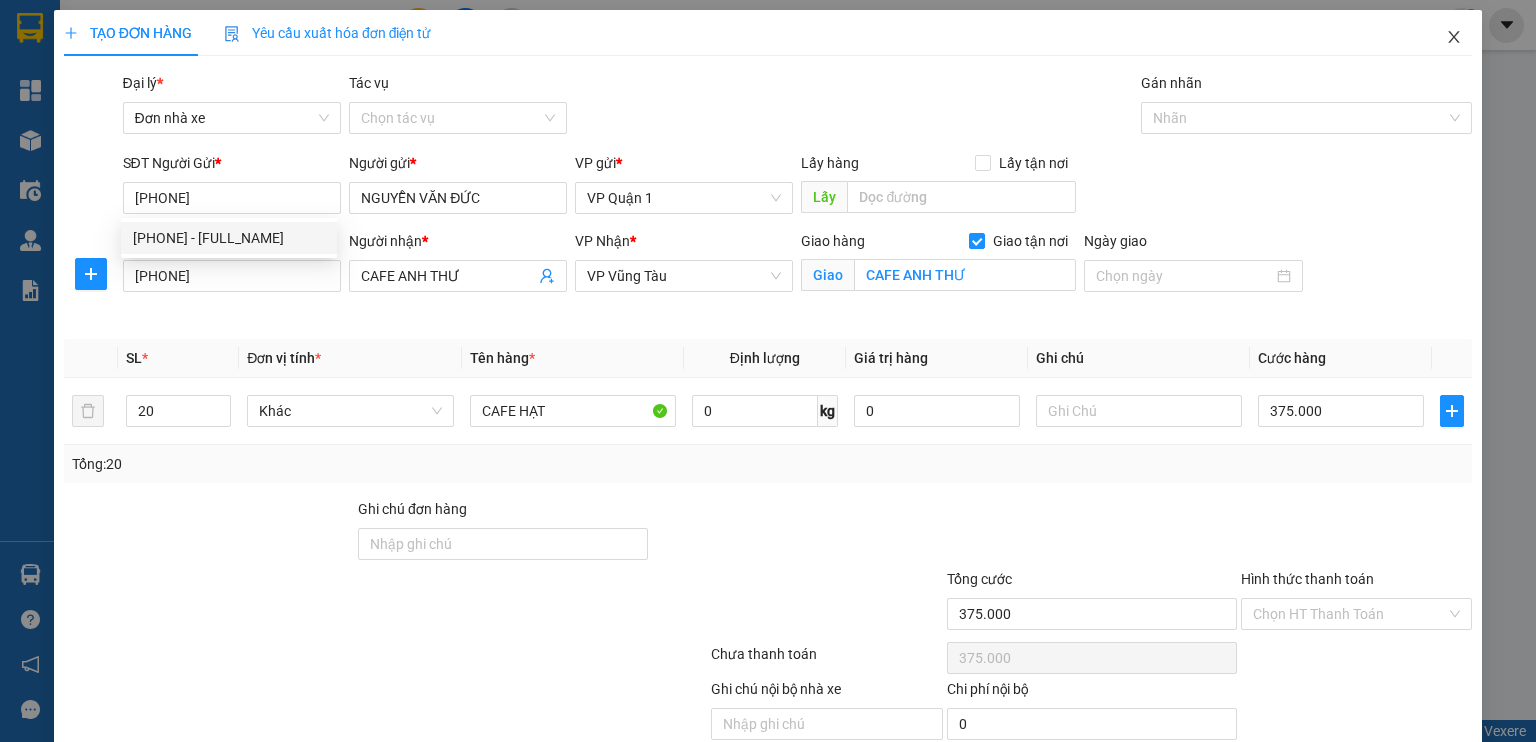click 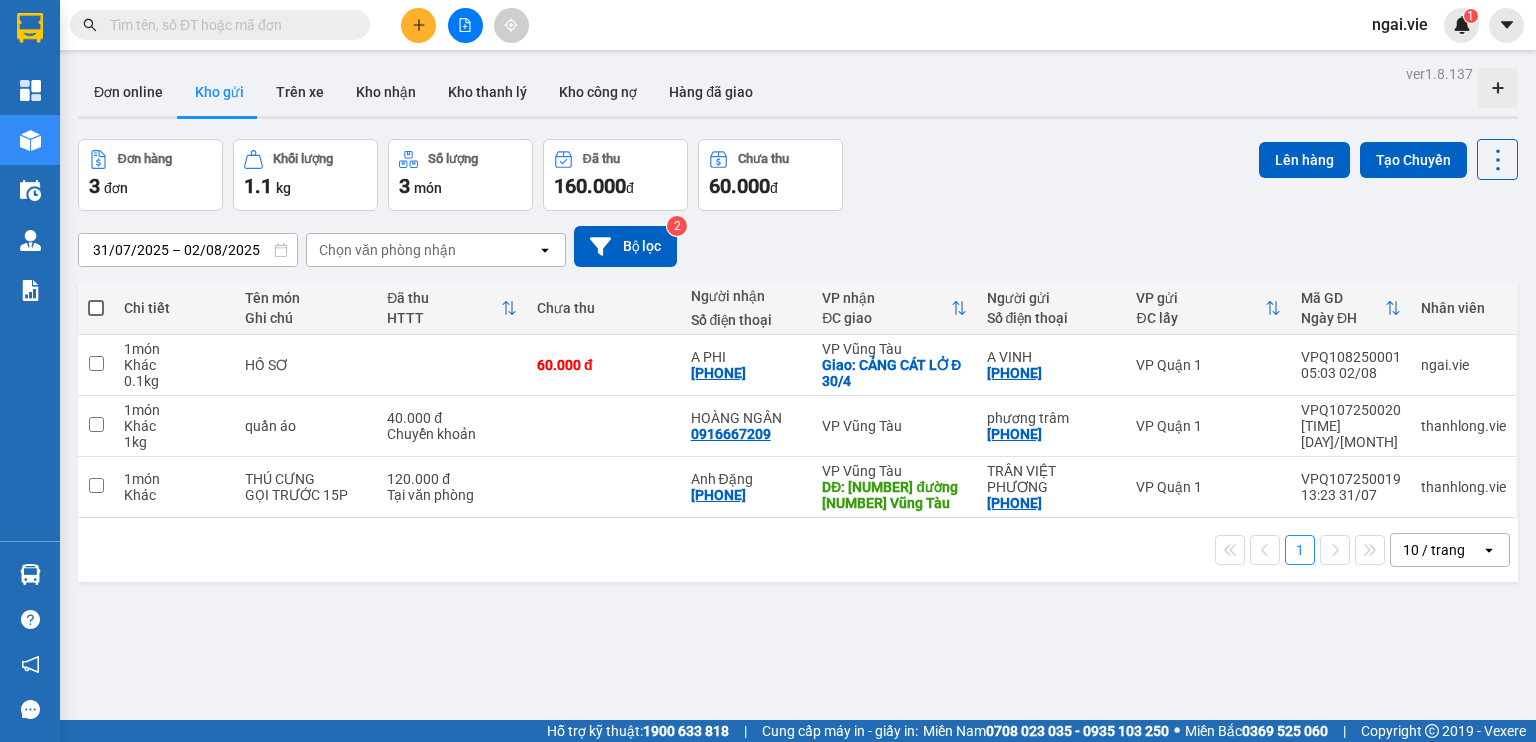 click at bounding box center (228, 25) 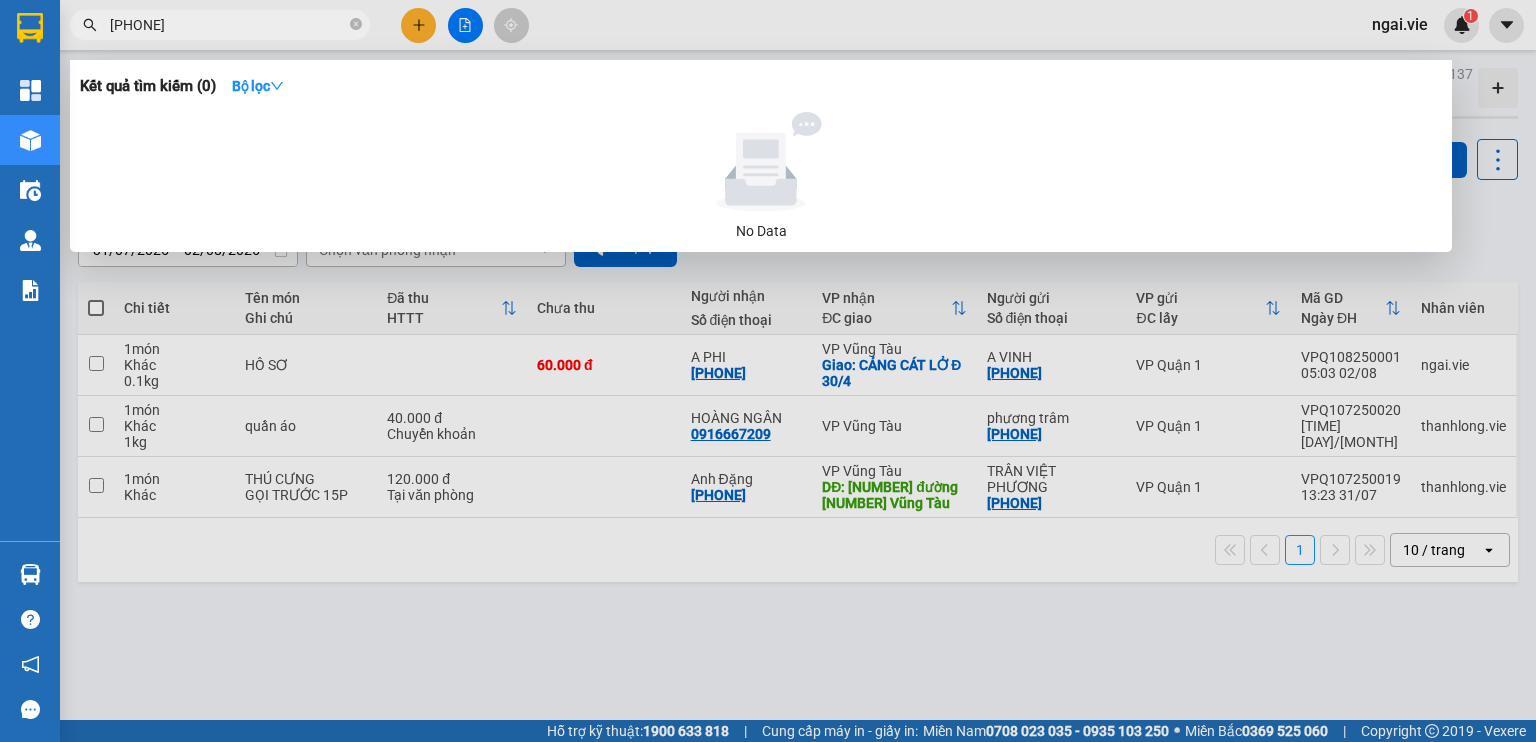 click on "[PHONE]" at bounding box center [228, 25] 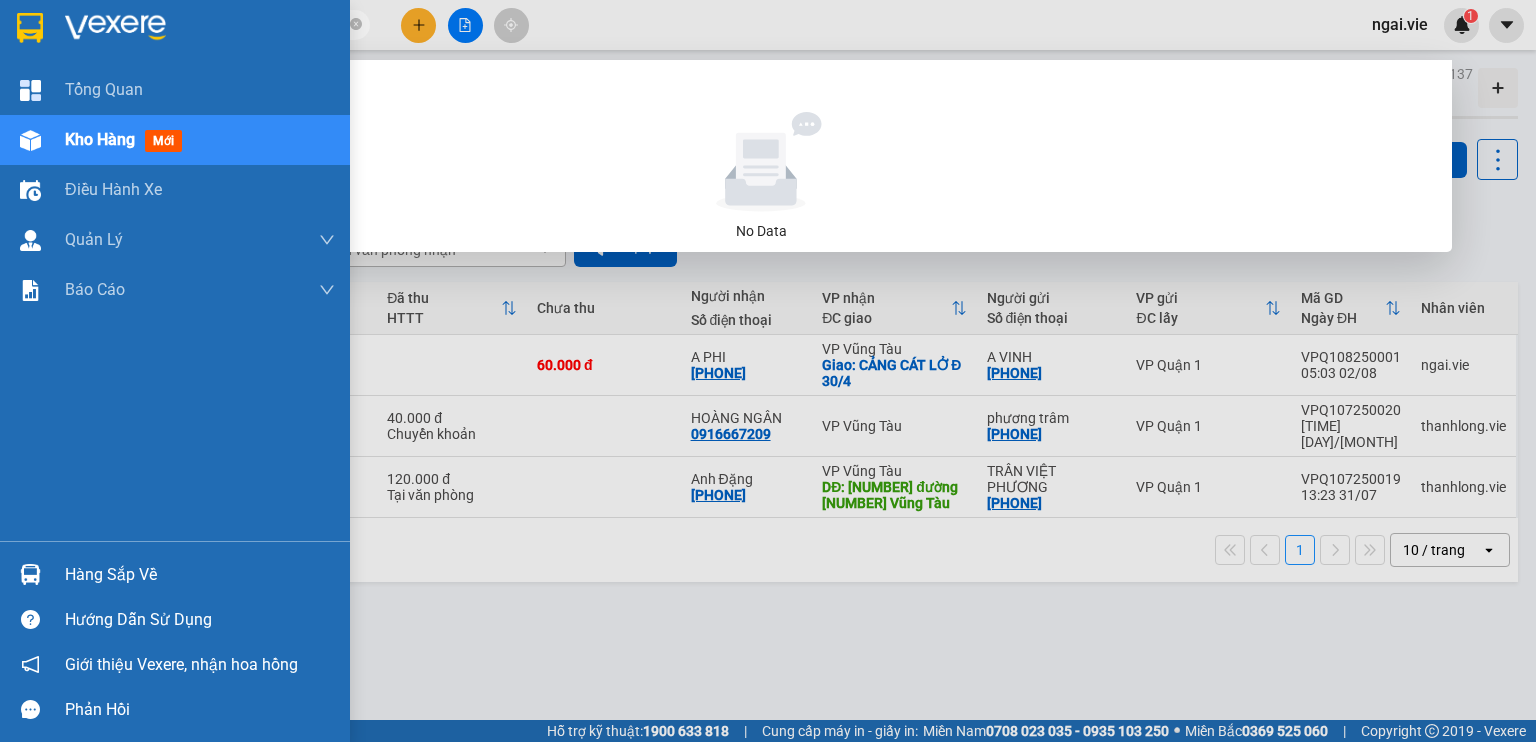 drag, startPoint x: 234, startPoint y: 27, endPoint x: 52, endPoint y: 40, distance: 182.4637 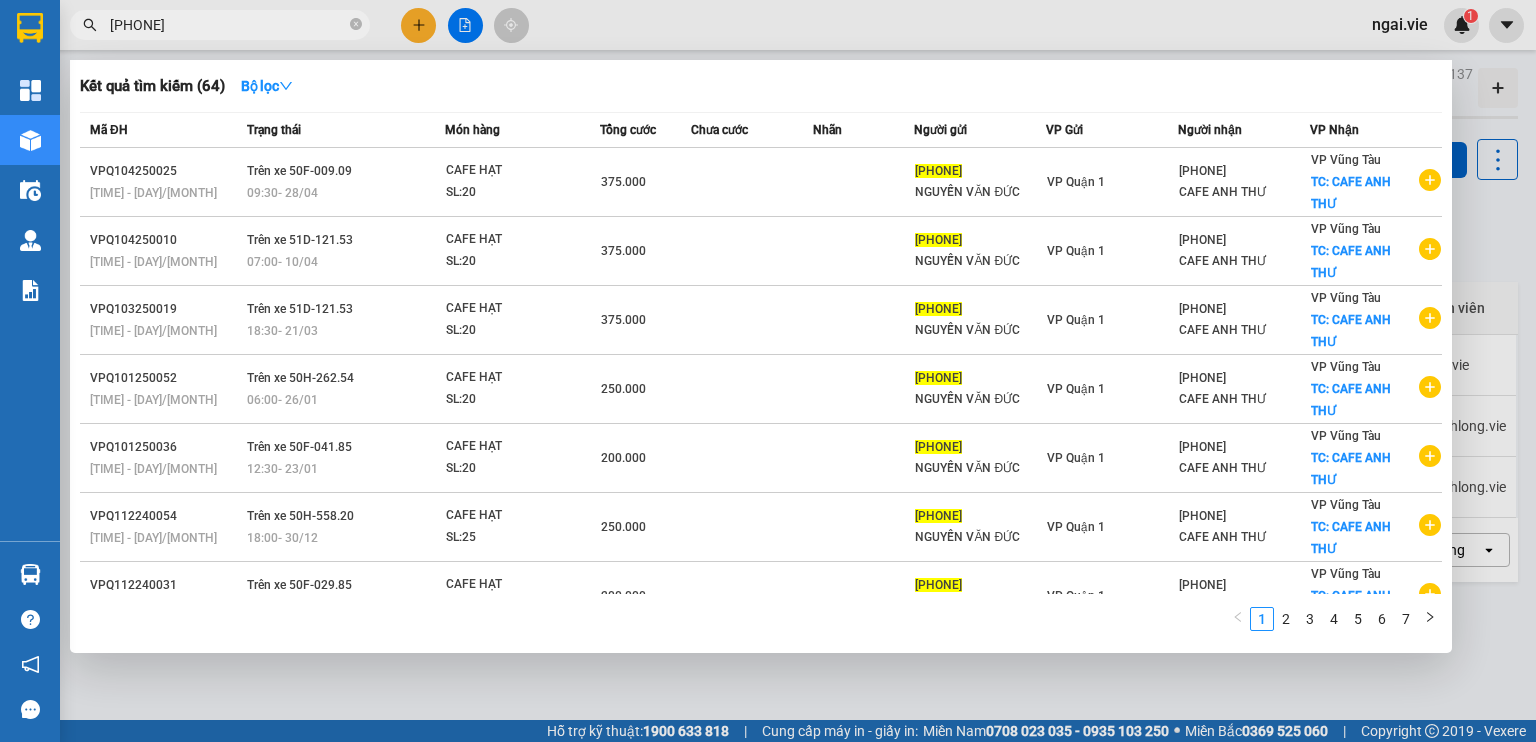 type on "[PHONE]" 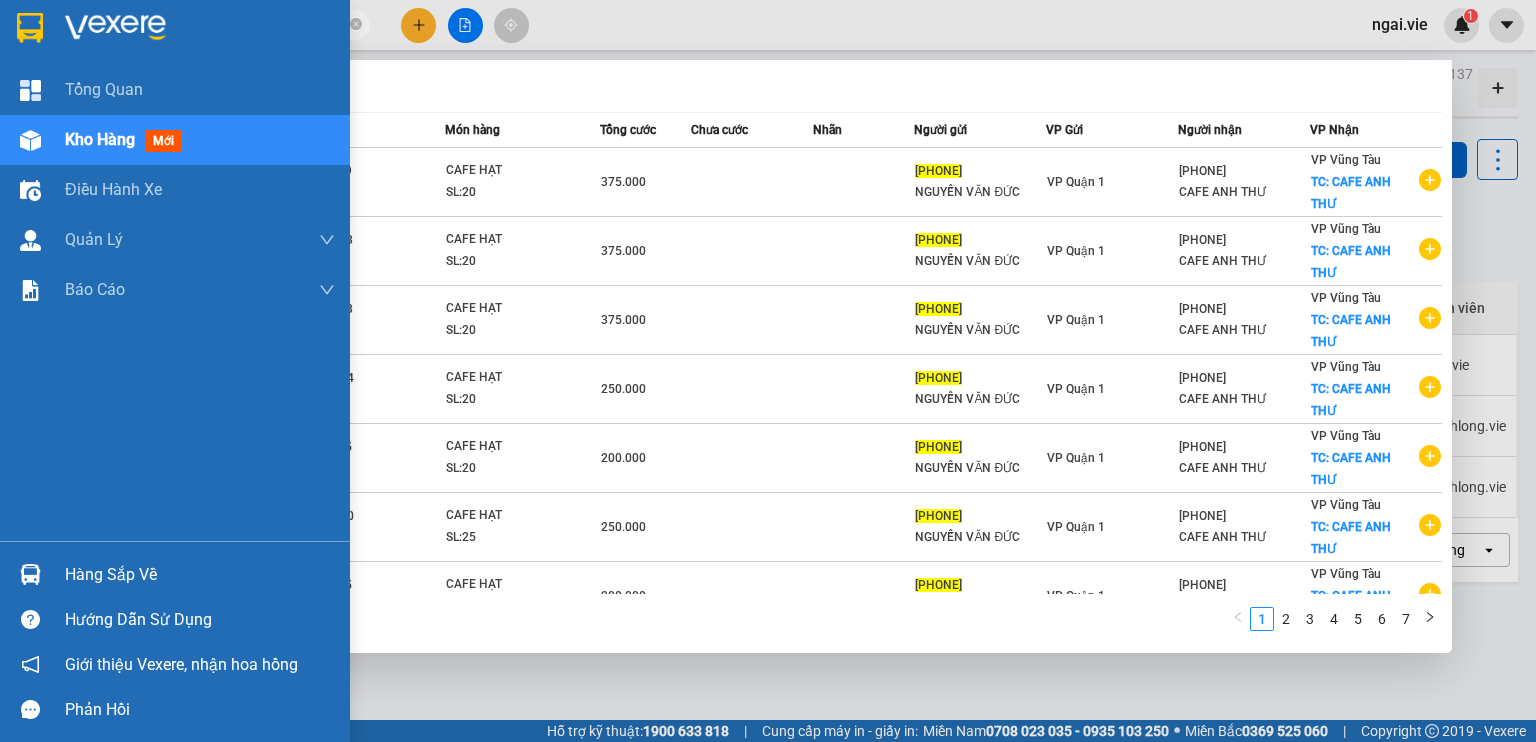 click at bounding box center (30, 28) 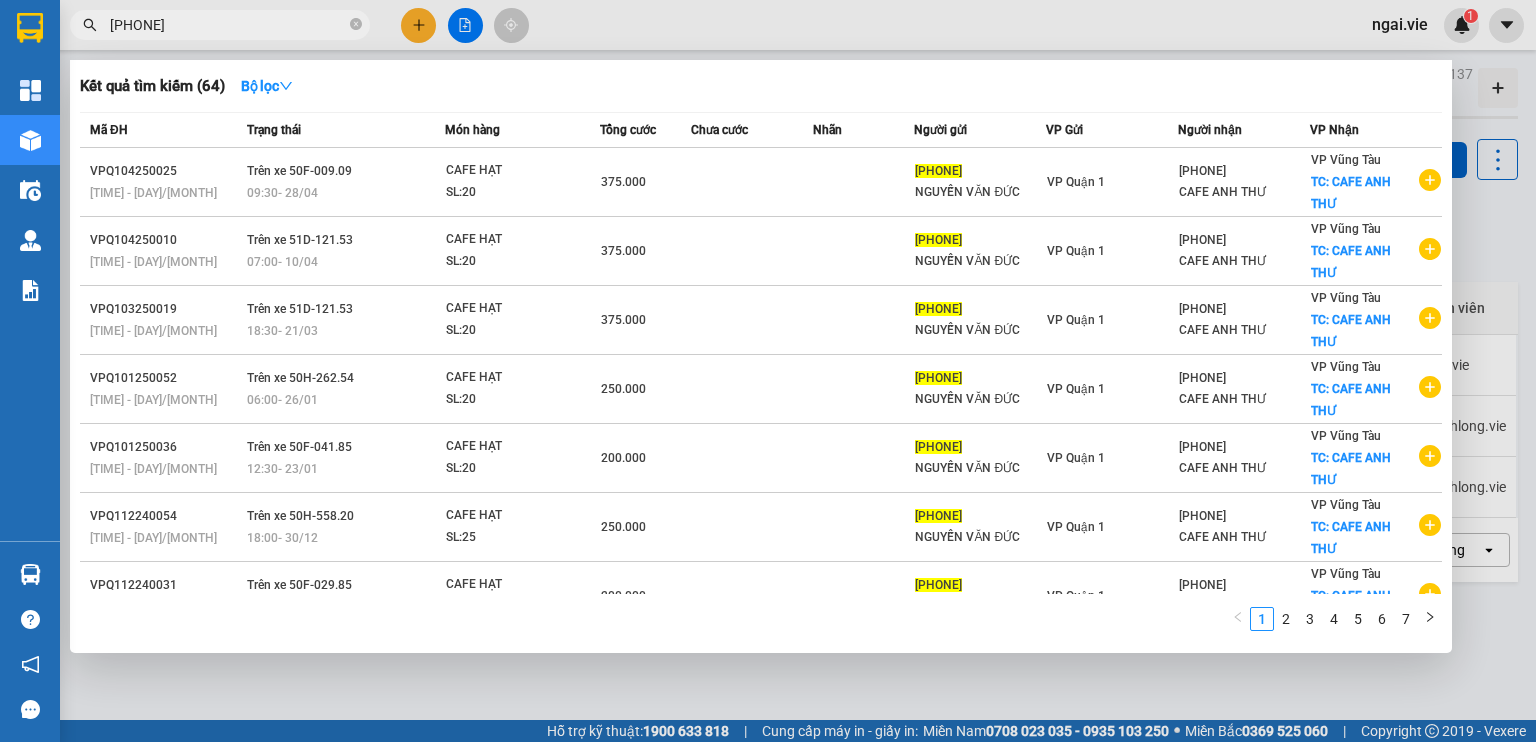 click at bounding box center (768, 371) 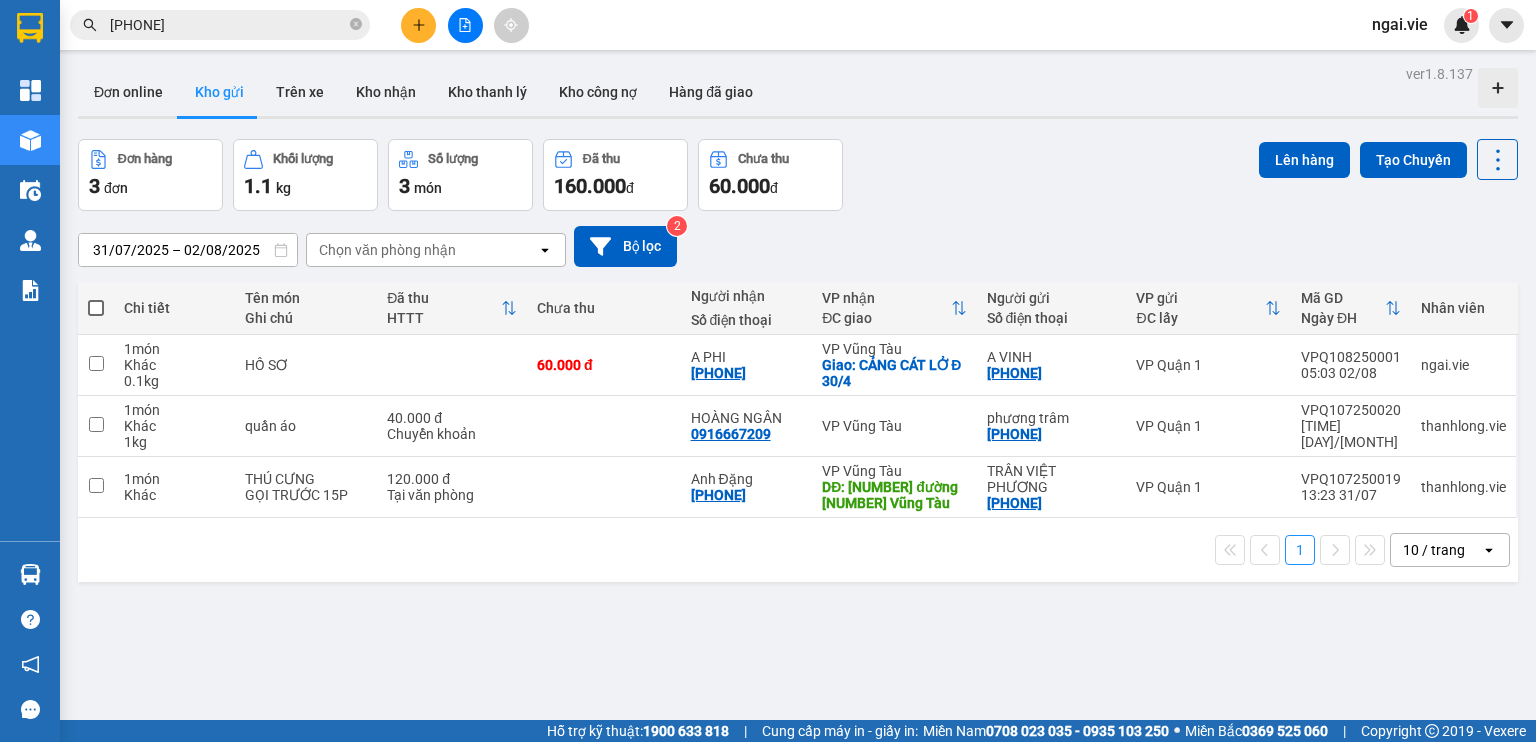 click 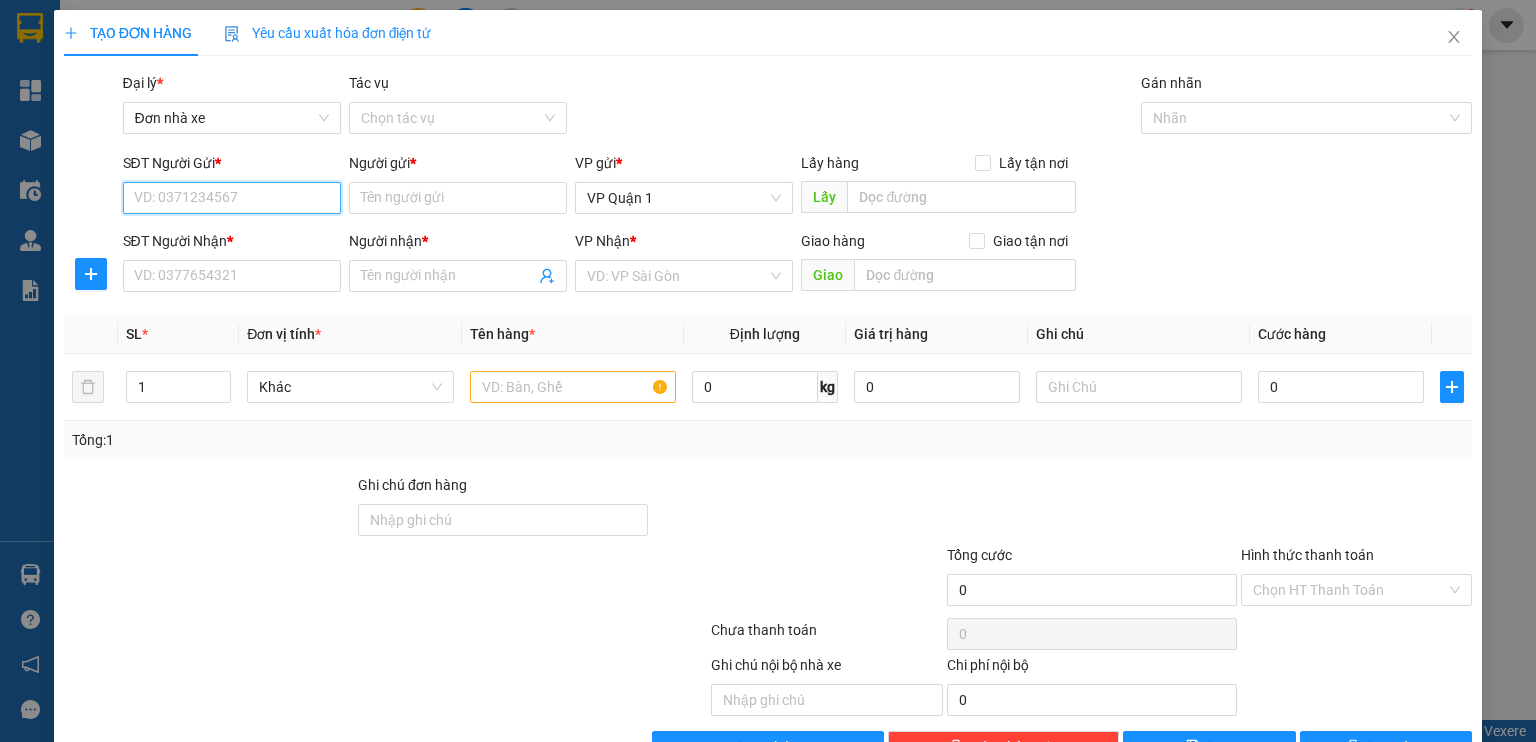 click on "SĐT Người Gửi  *" at bounding box center [232, 198] 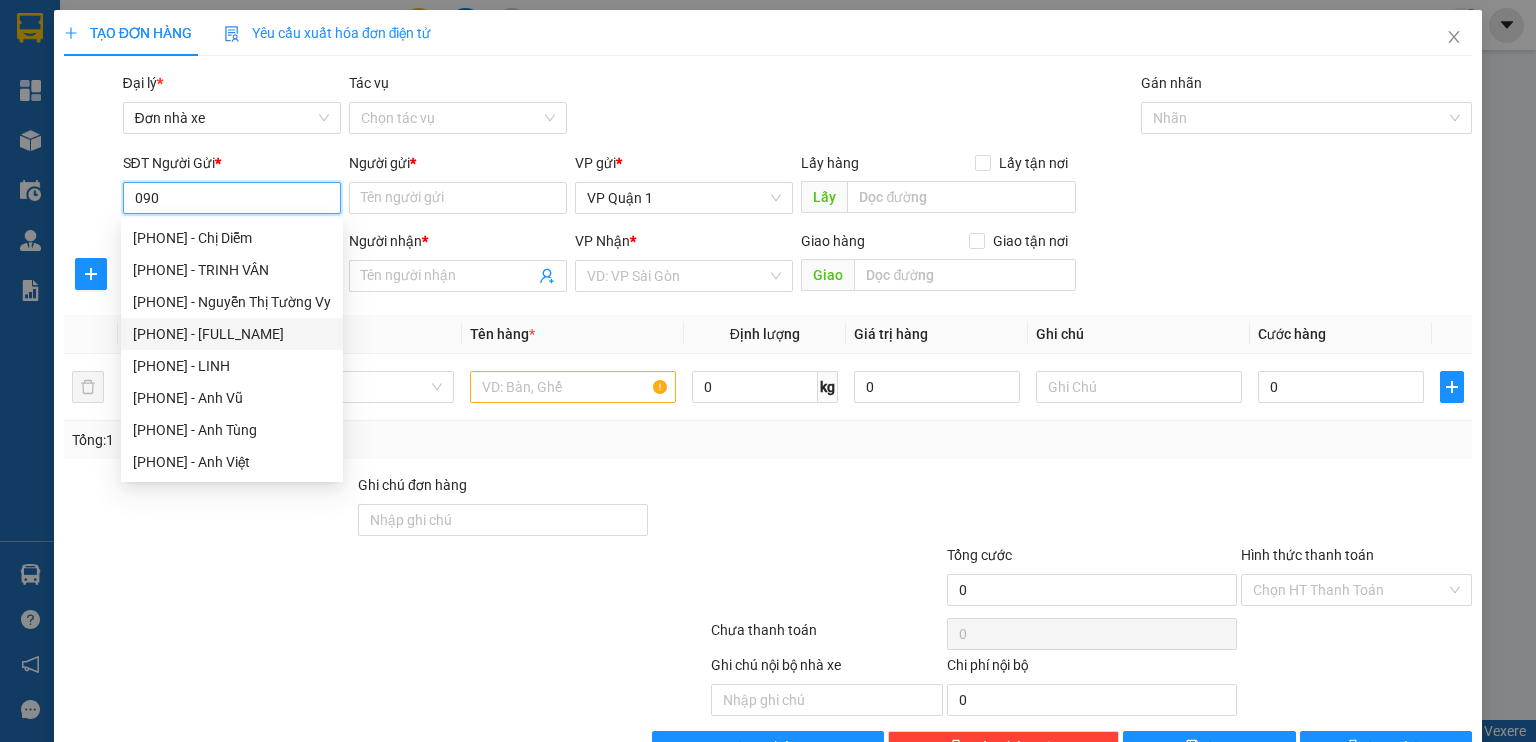 click on "[PHONE] - [FULL_NAME]" at bounding box center [232, 334] 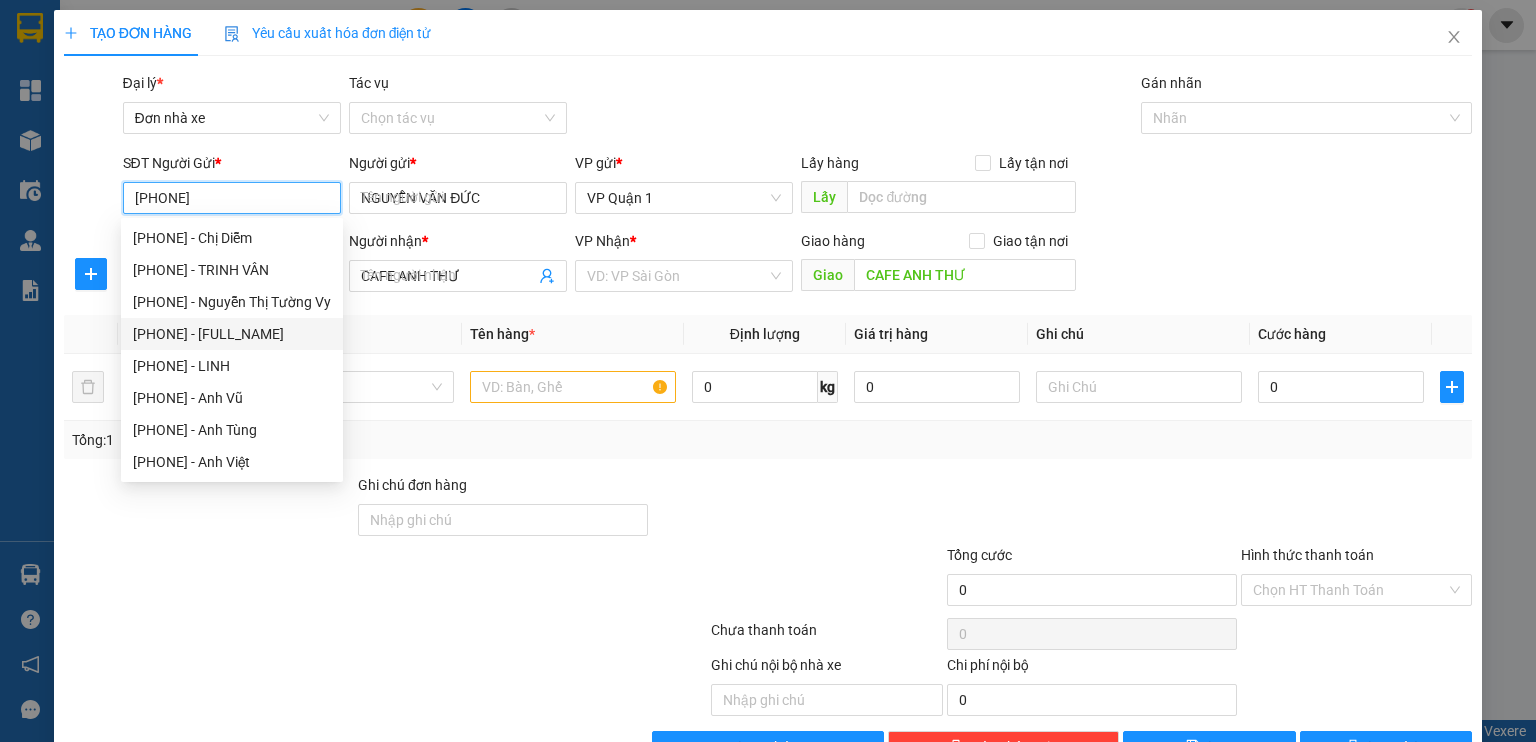 type on "345.000" 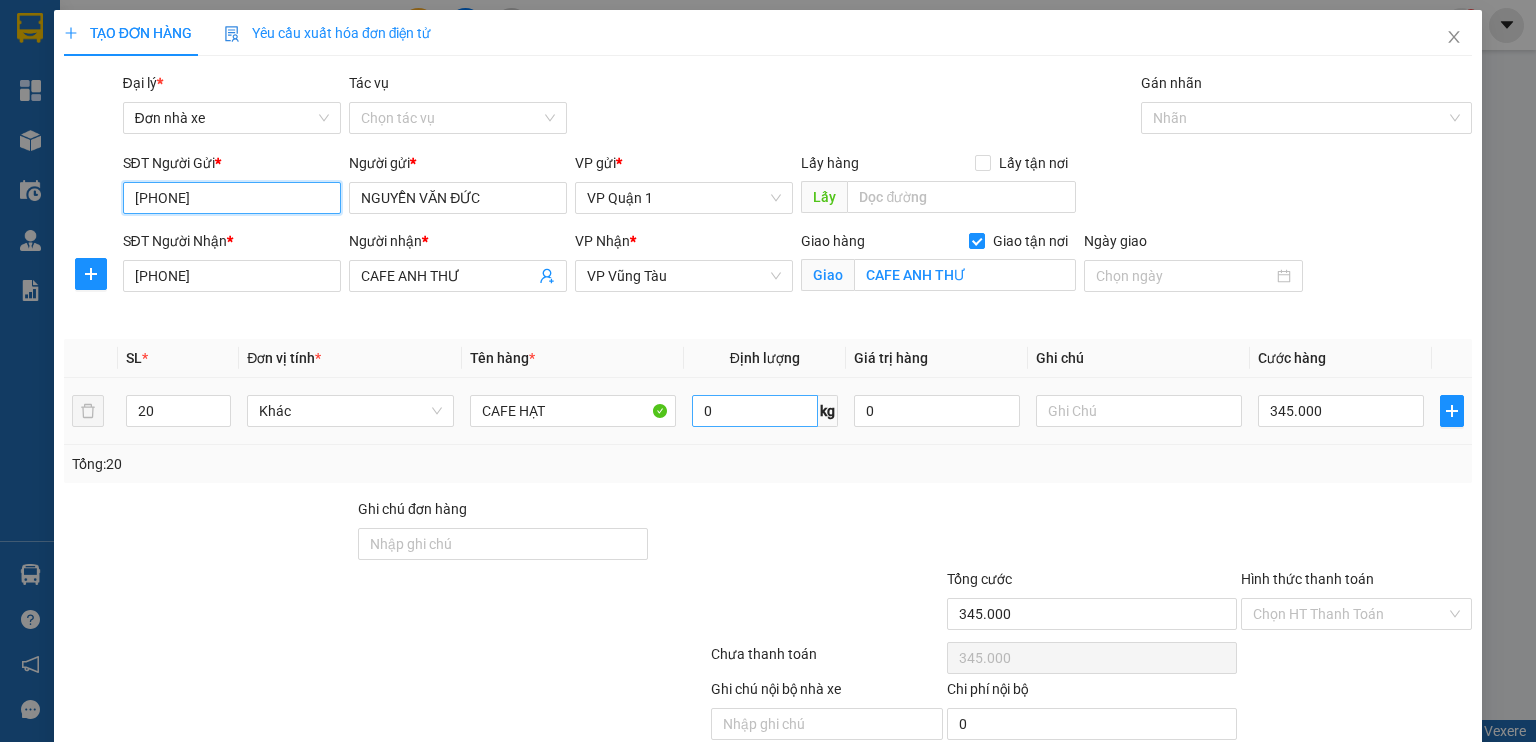 type on "[PHONE]" 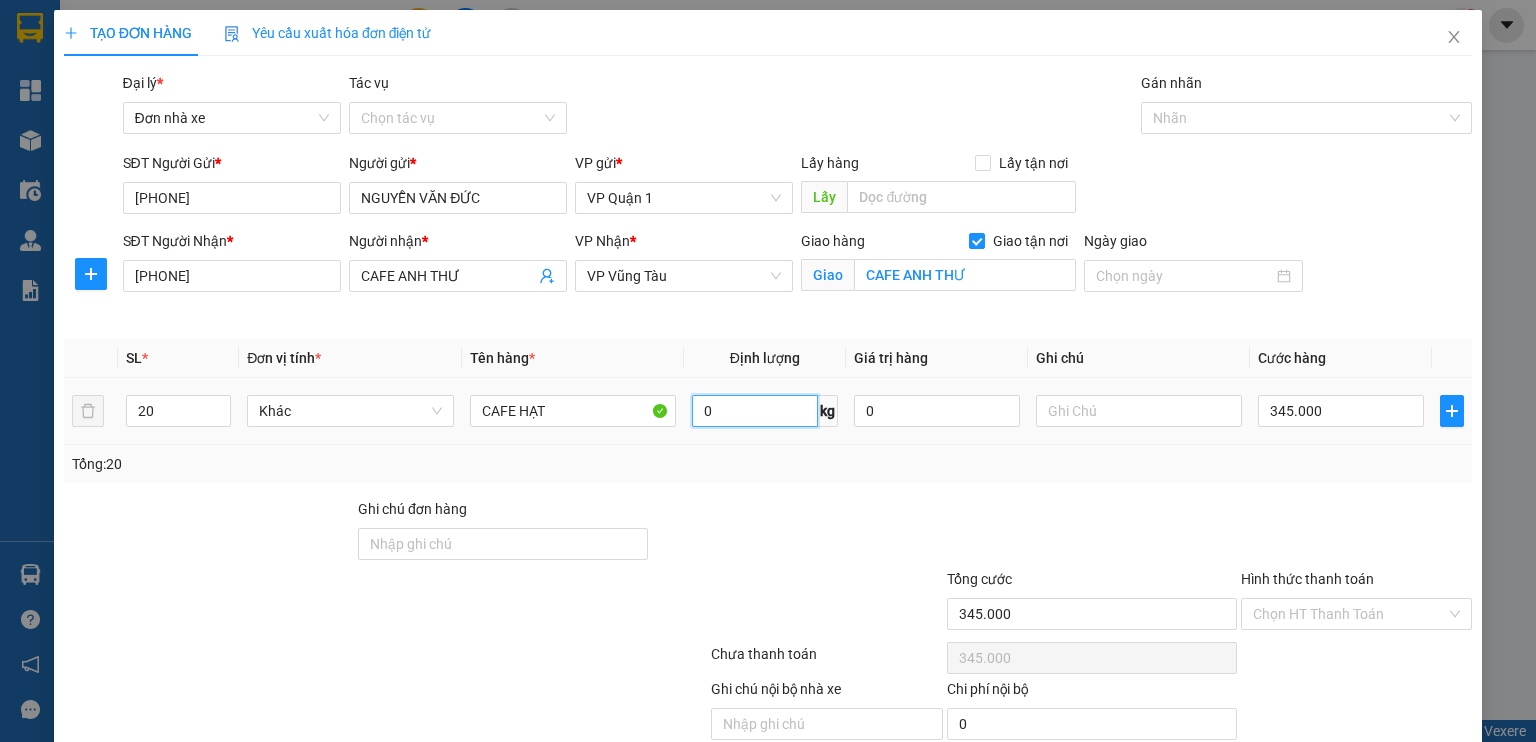 click on "0" at bounding box center [755, 411] 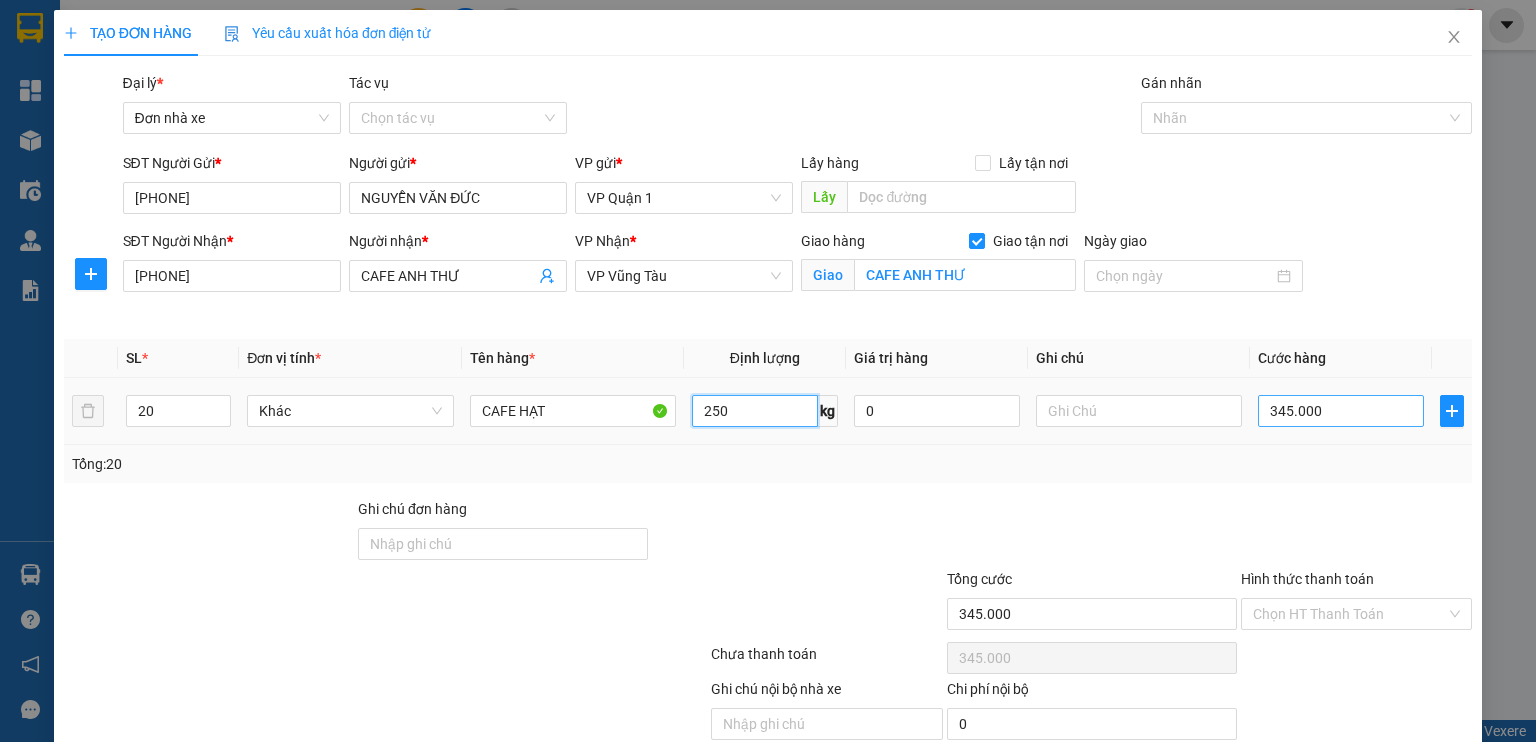 type on "250" 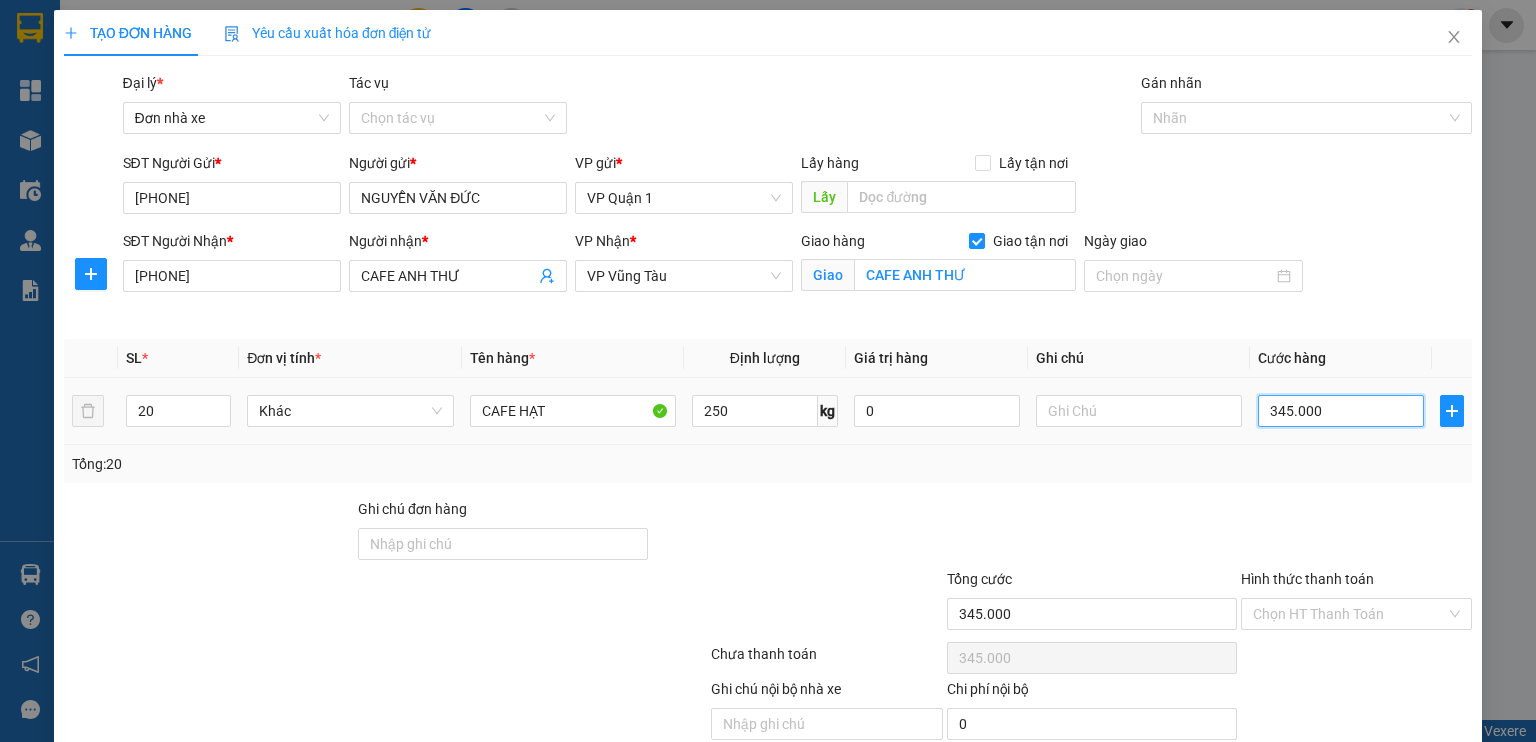 click on "345.000" at bounding box center [1341, 411] 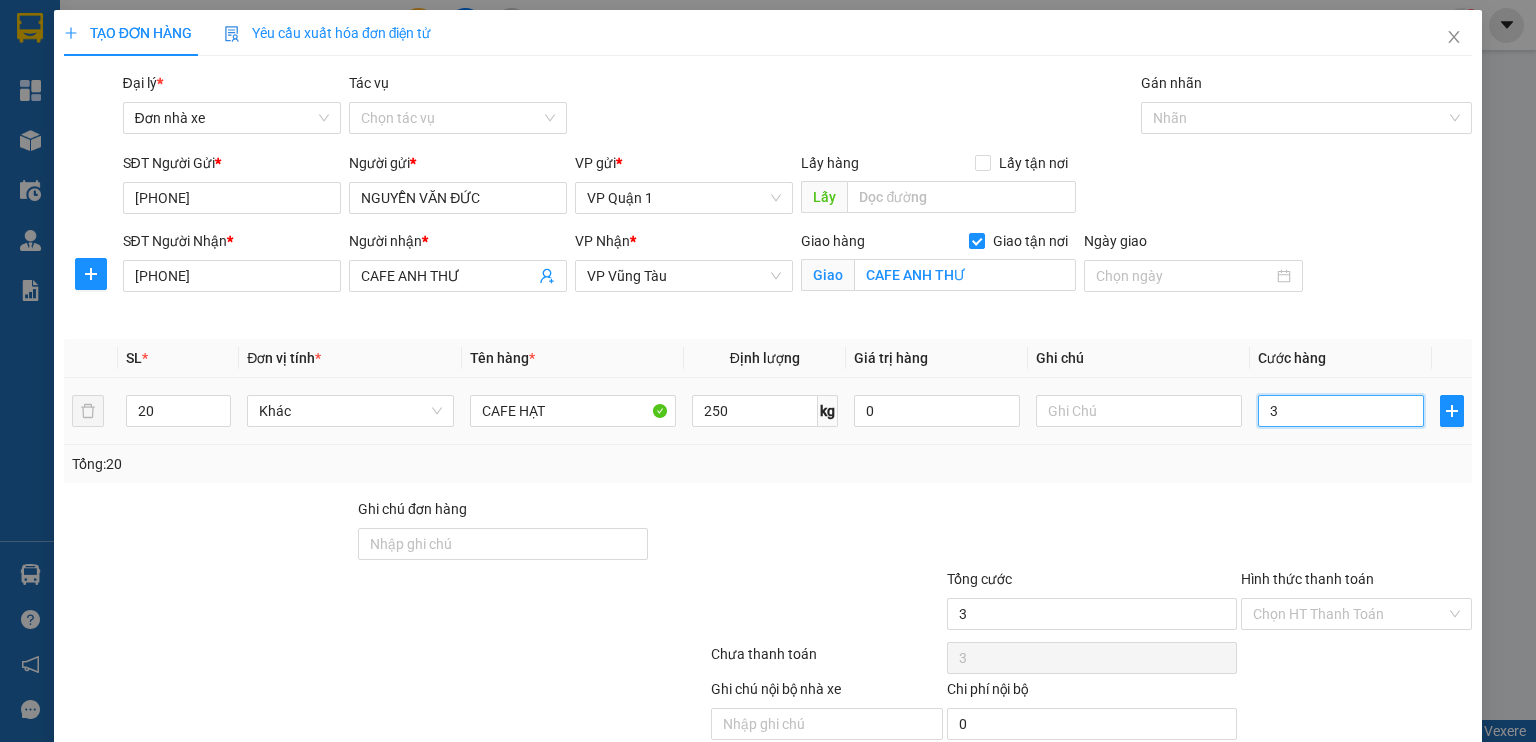 type on "37" 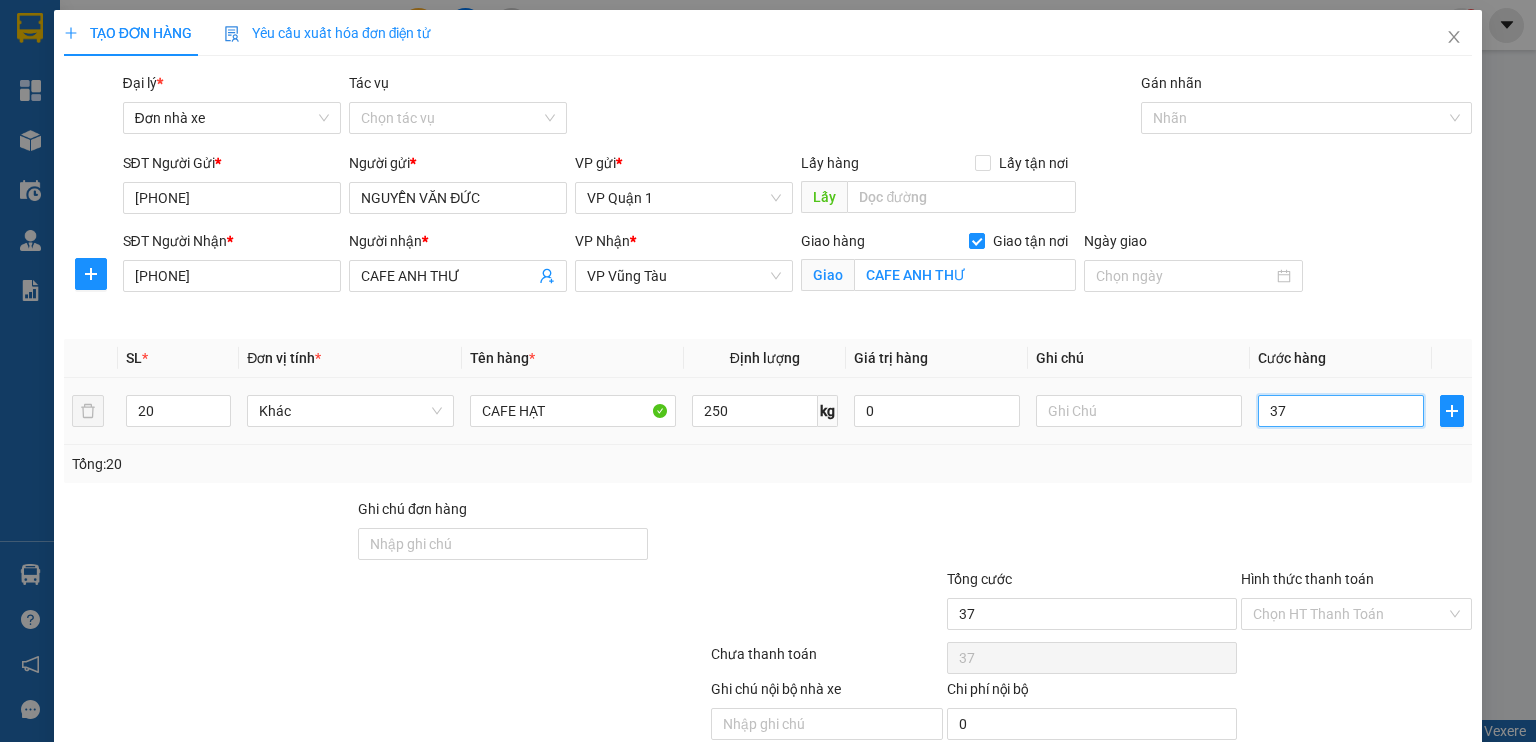 type on "375" 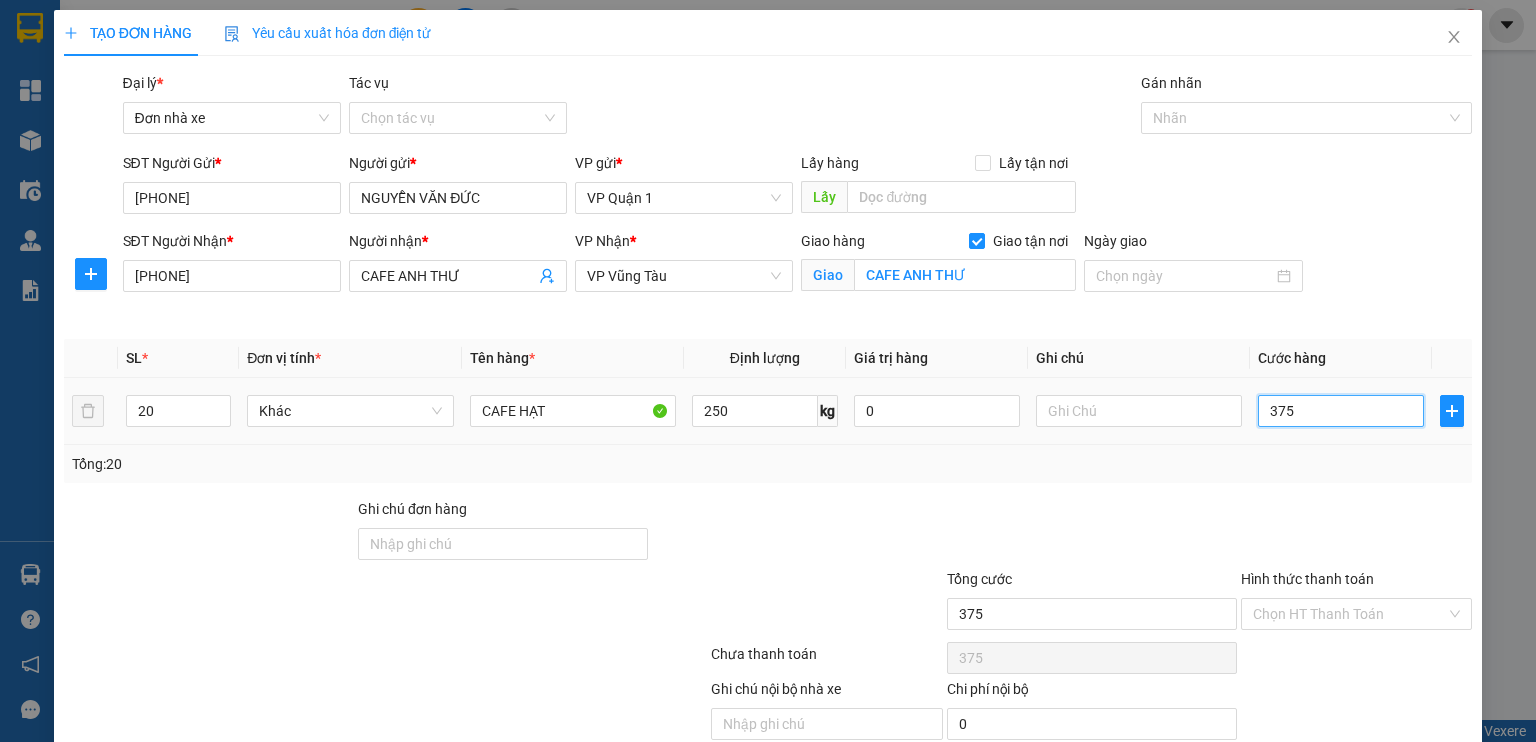 type on "3.750" 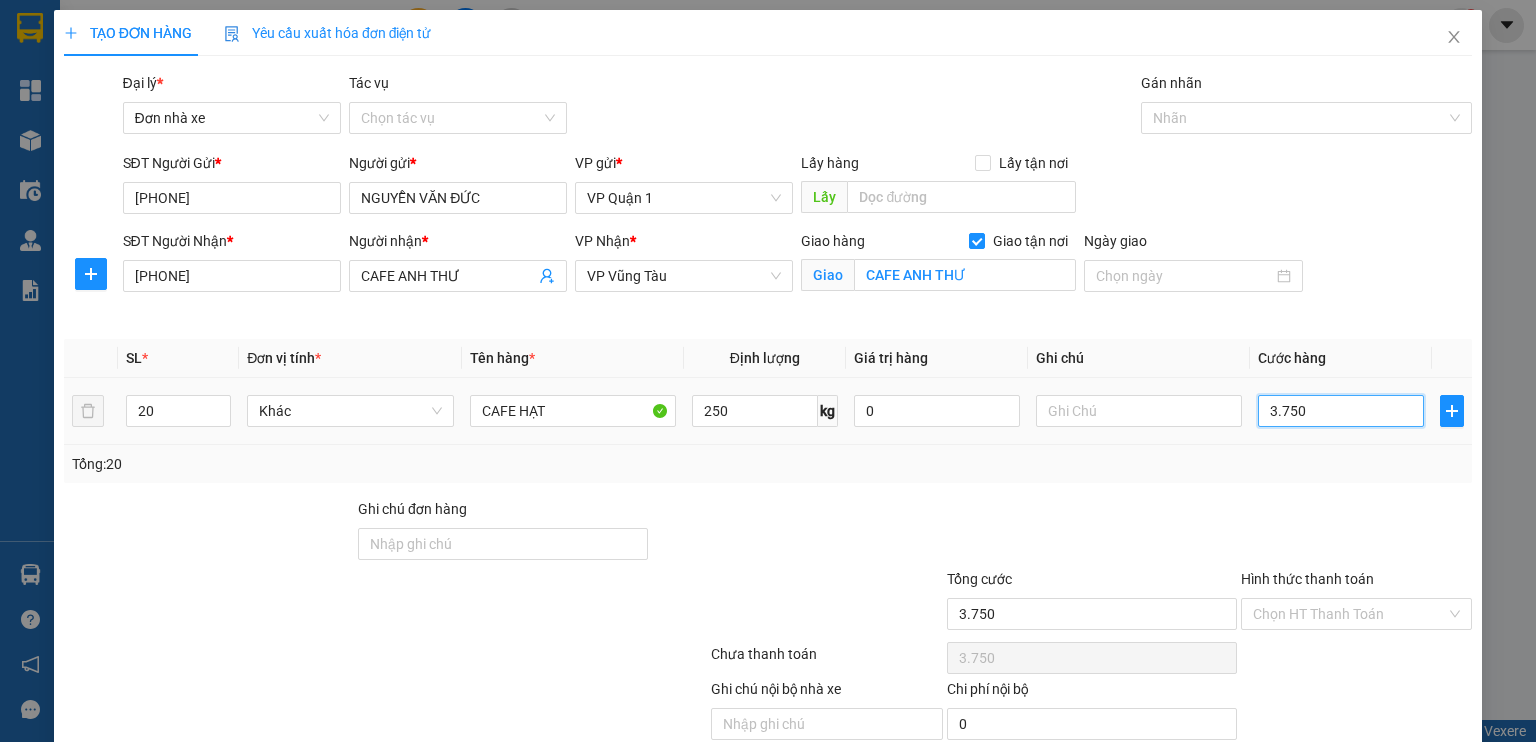 type on "37.500" 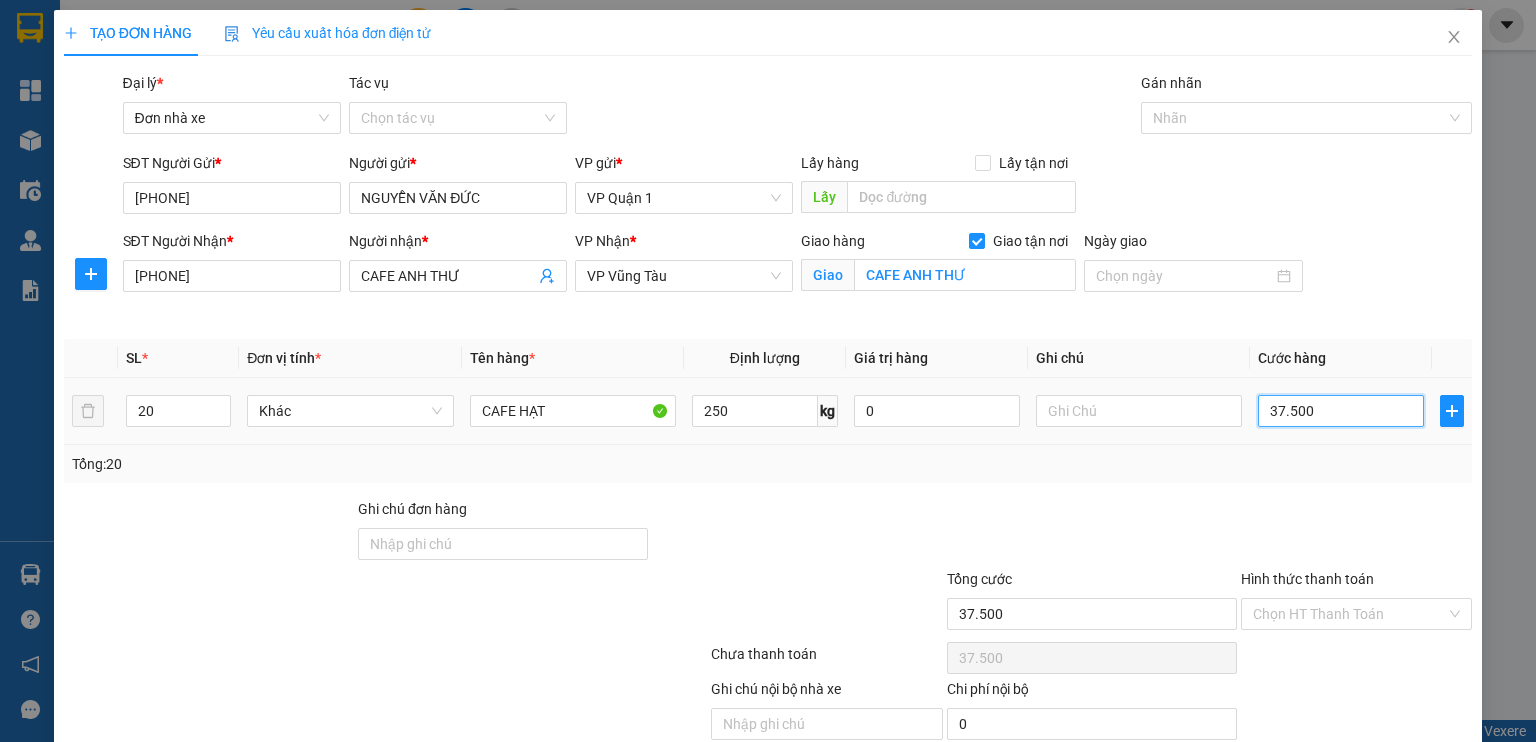 type on "375.000" 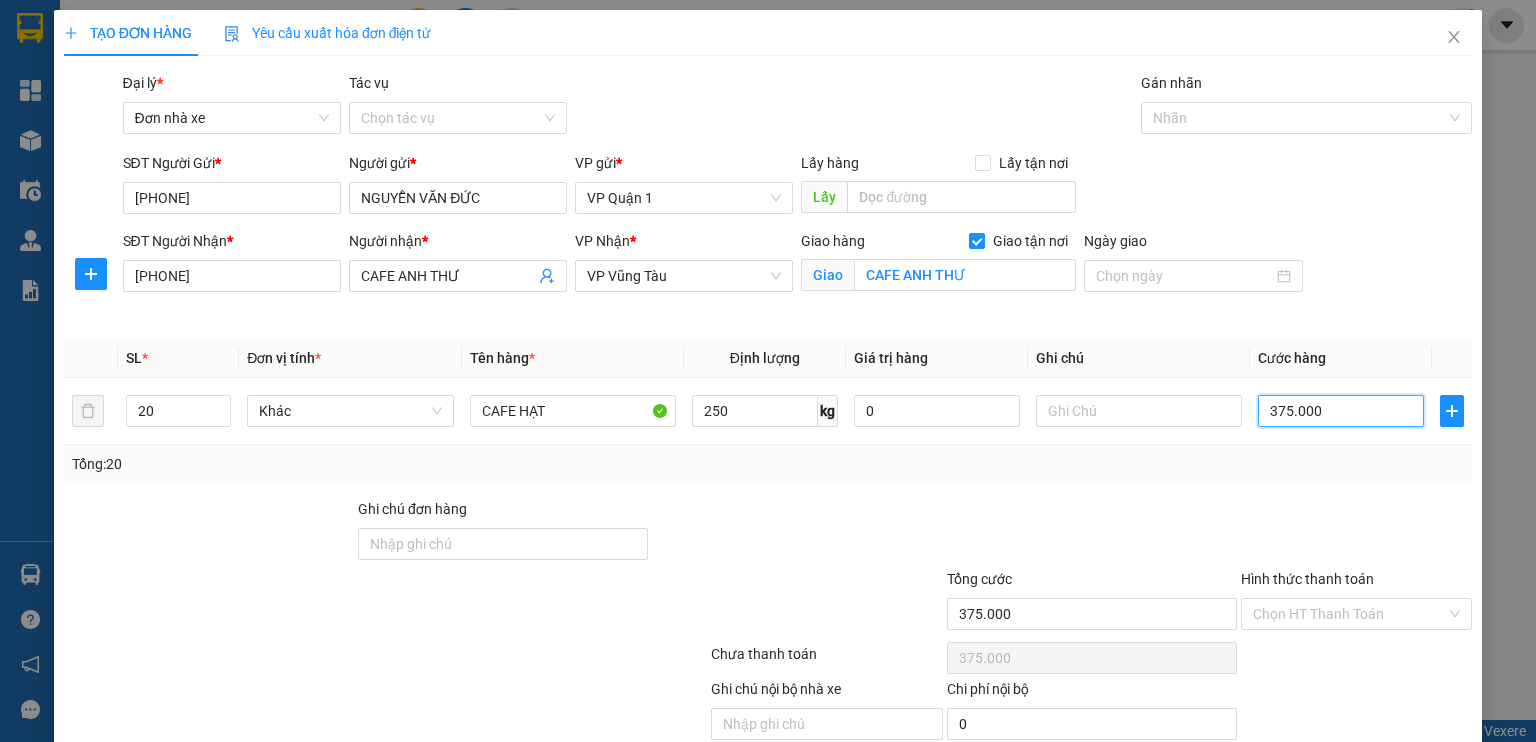 type on "375.000" 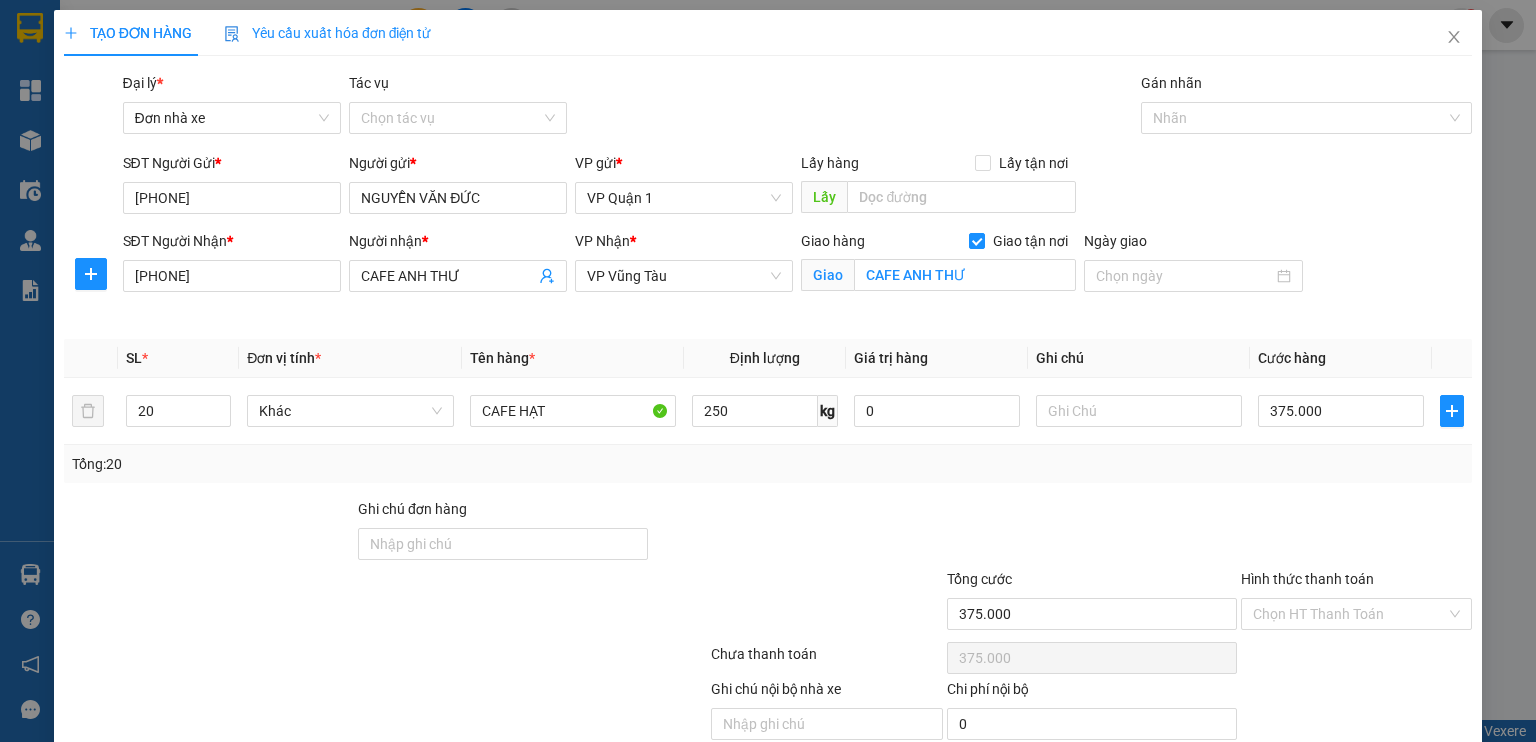 click on "SĐT Người Nhận  * [PHONE] Người nhận  * CAFE ANH THƯ VP Nhận  * VP Vũng Tàu Giao hàng Giao tận nơi Giao CAFE ANH THƯ Ngày giao" at bounding box center (798, 277) 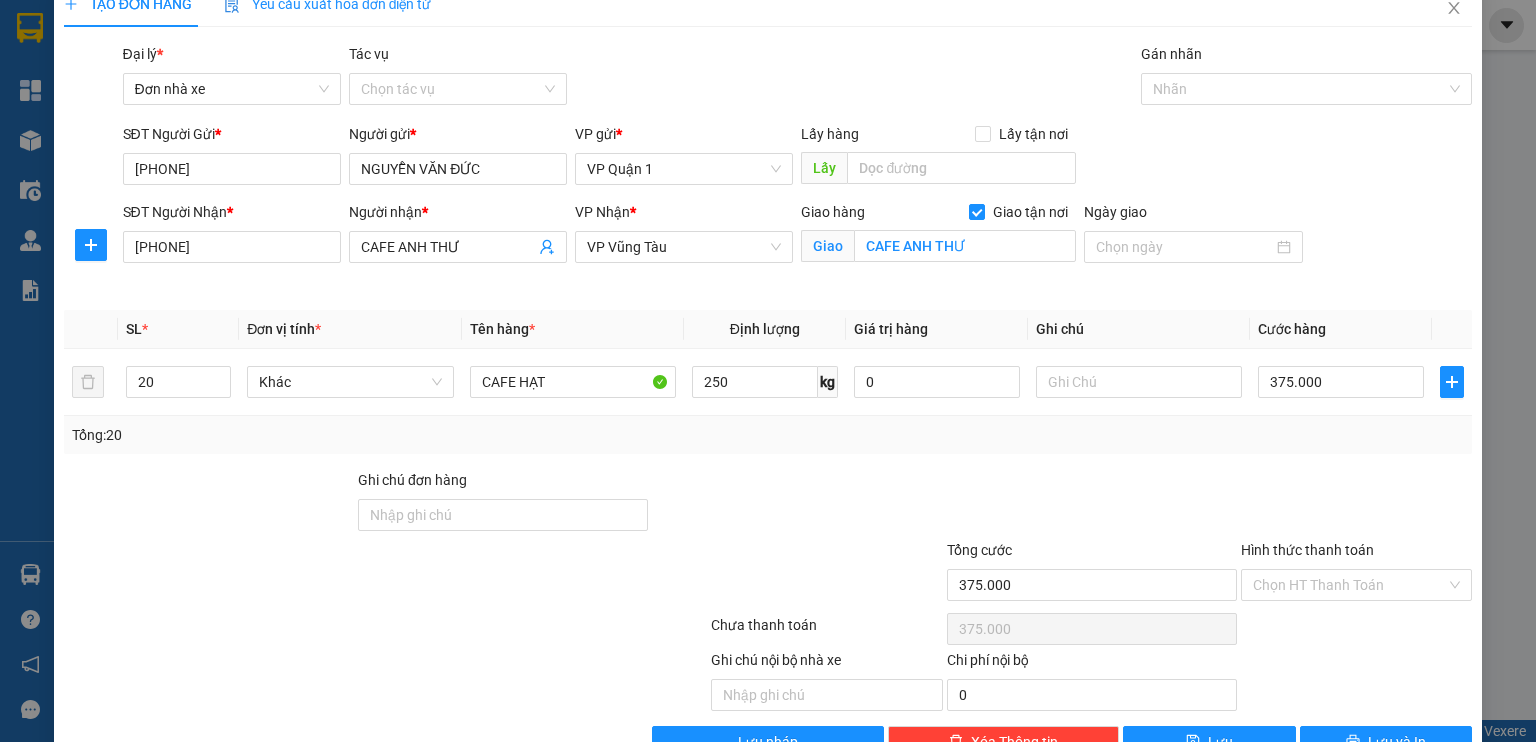 scroll, scrollTop: 81, scrollLeft: 0, axis: vertical 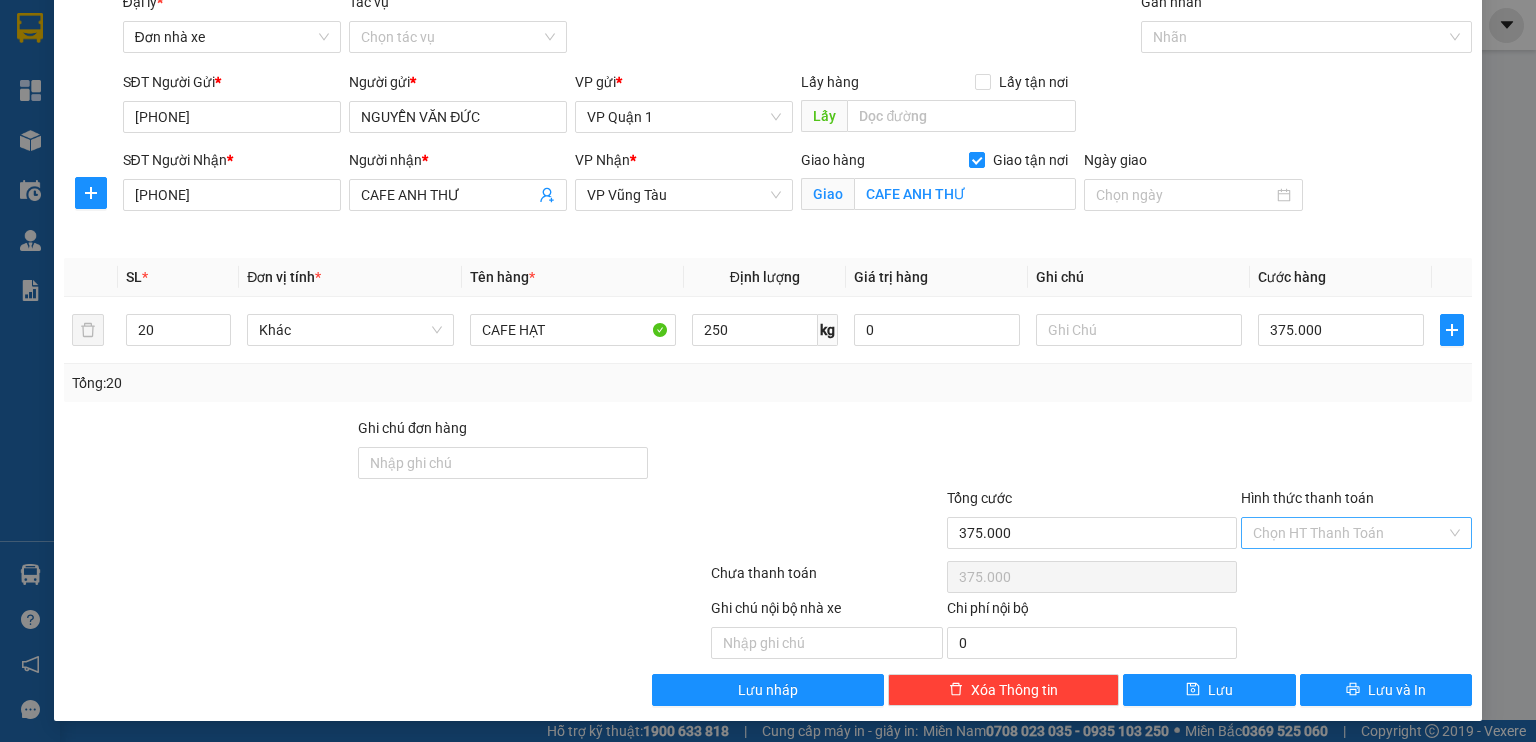 click on "Hình thức thanh toán" at bounding box center [1349, 533] 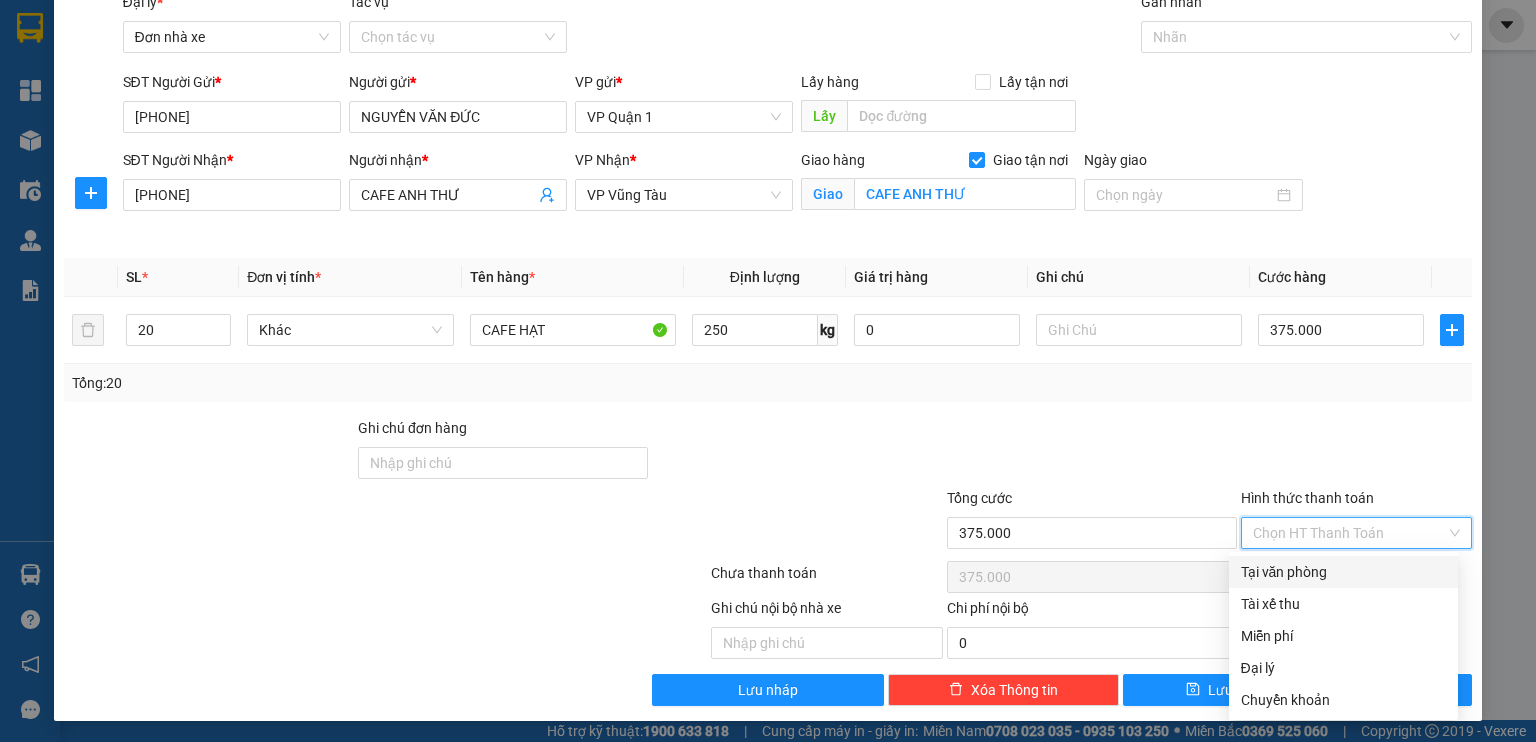 click on "Tại văn phòng" at bounding box center [1343, 572] 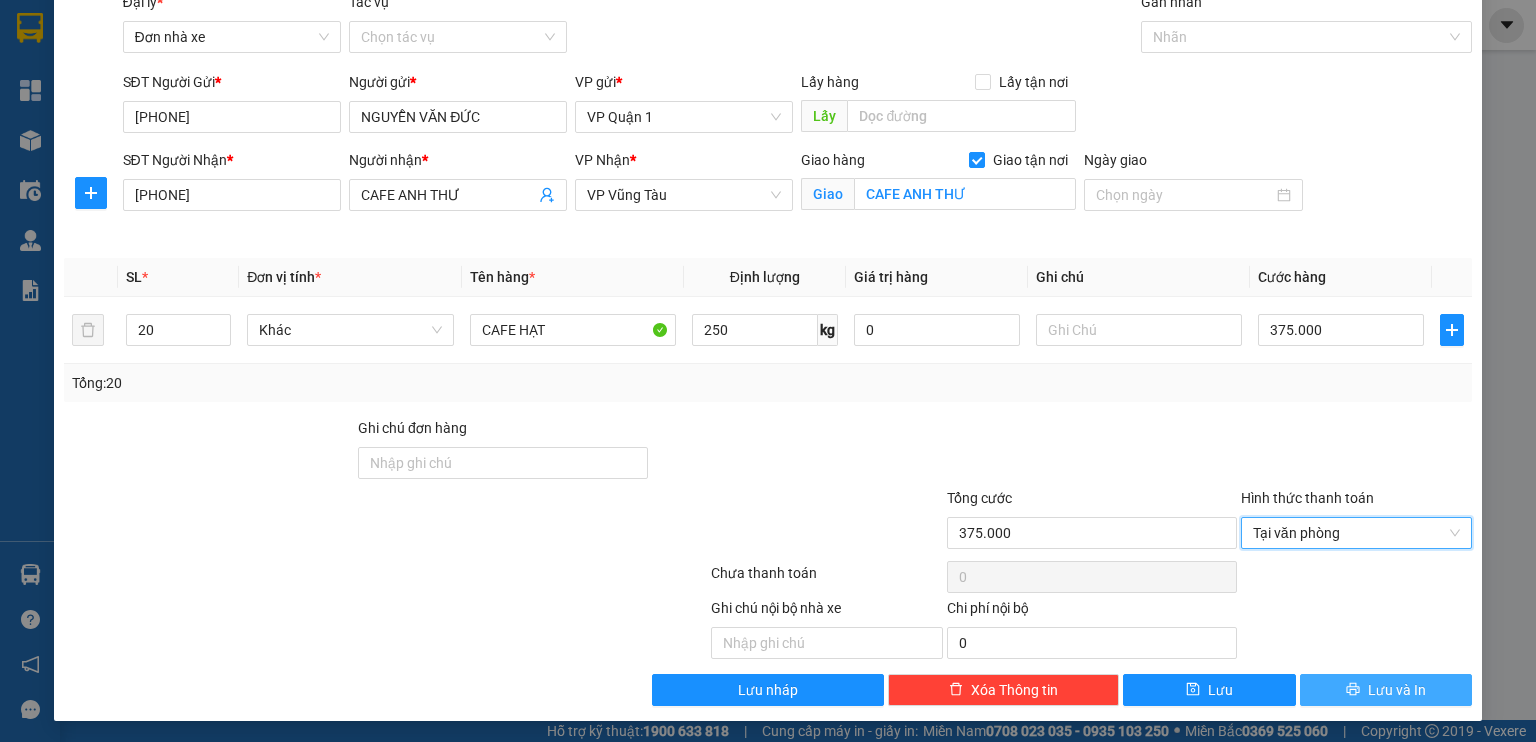 click on "Lưu và In" at bounding box center (1386, 690) 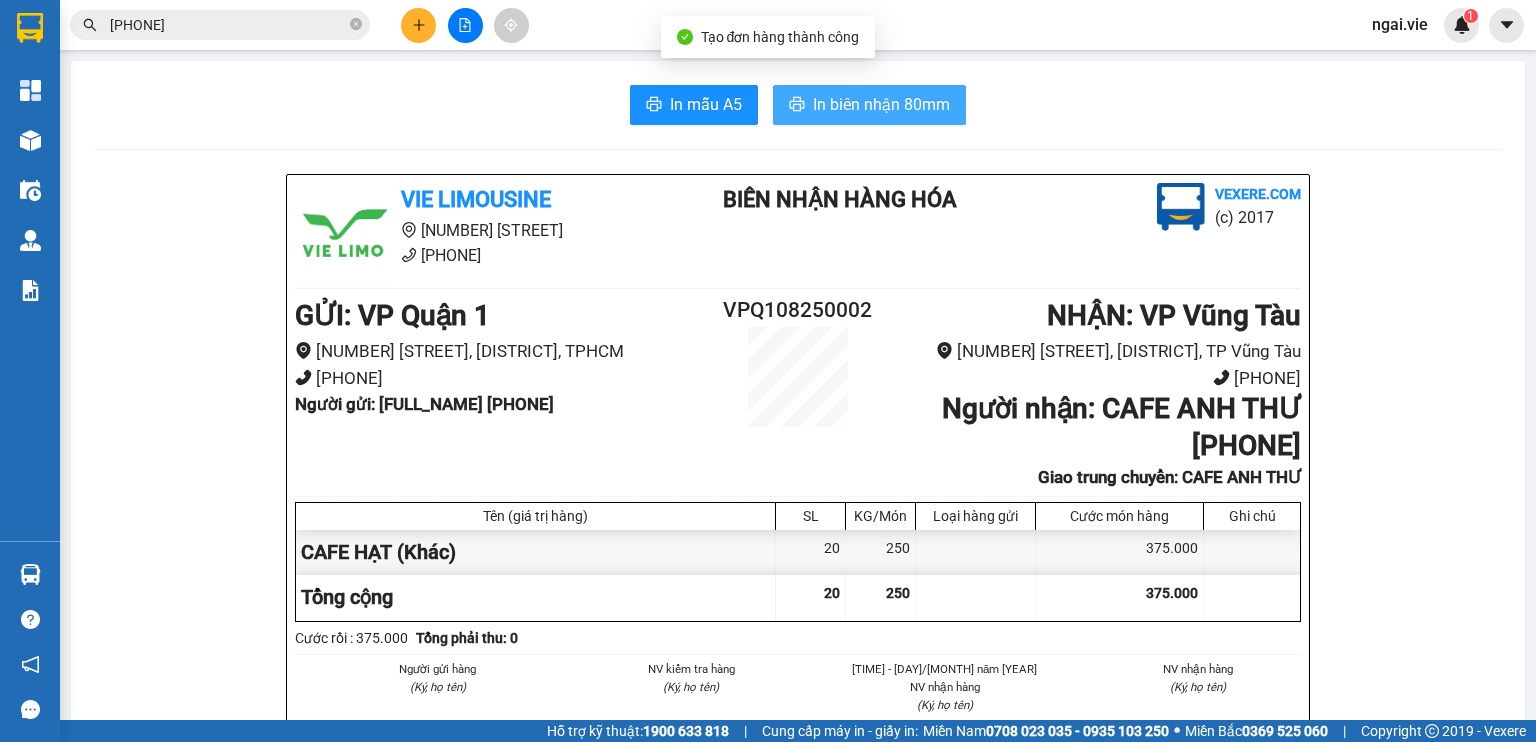 click on "In biên nhận 80mm" at bounding box center [881, 104] 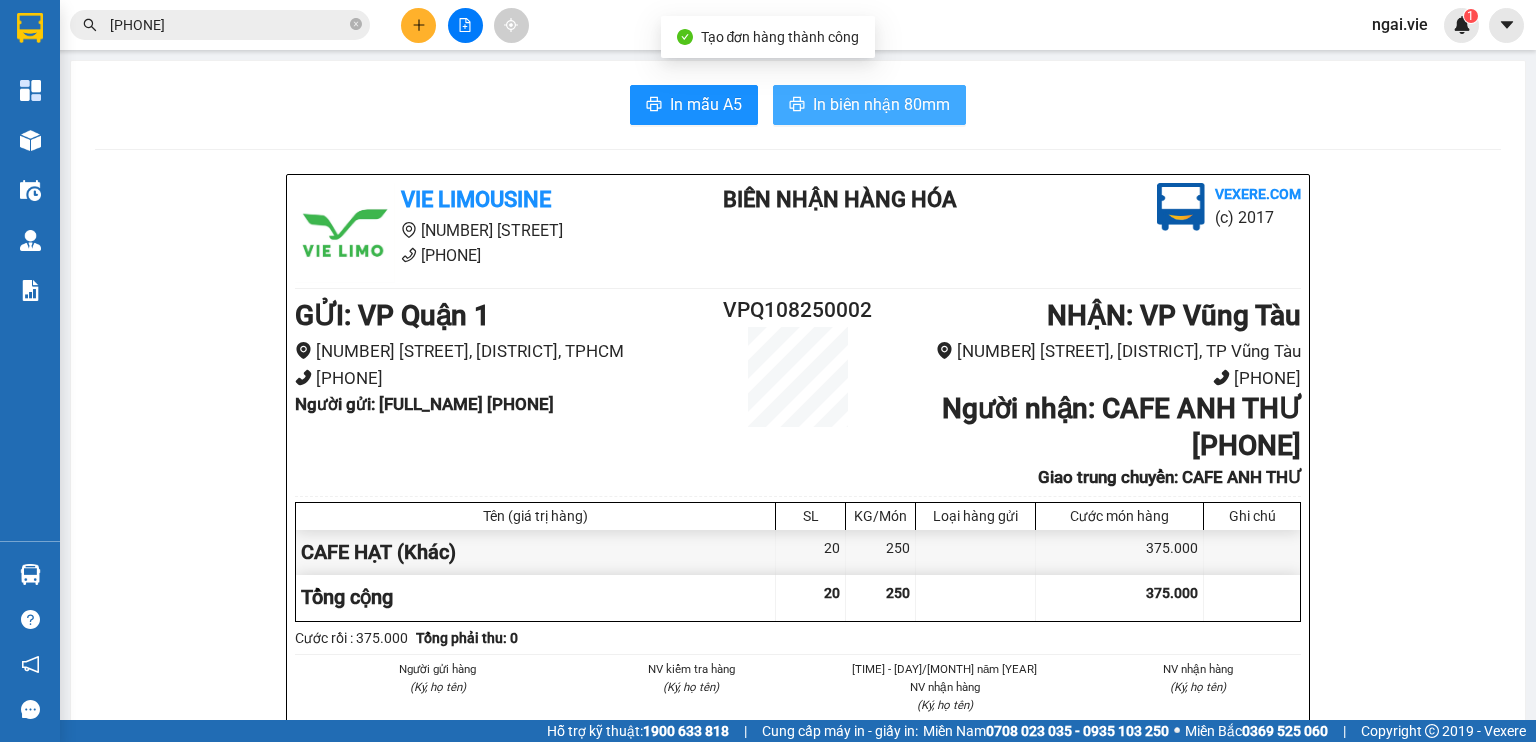scroll, scrollTop: 0, scrollLeft: 0, axis: both 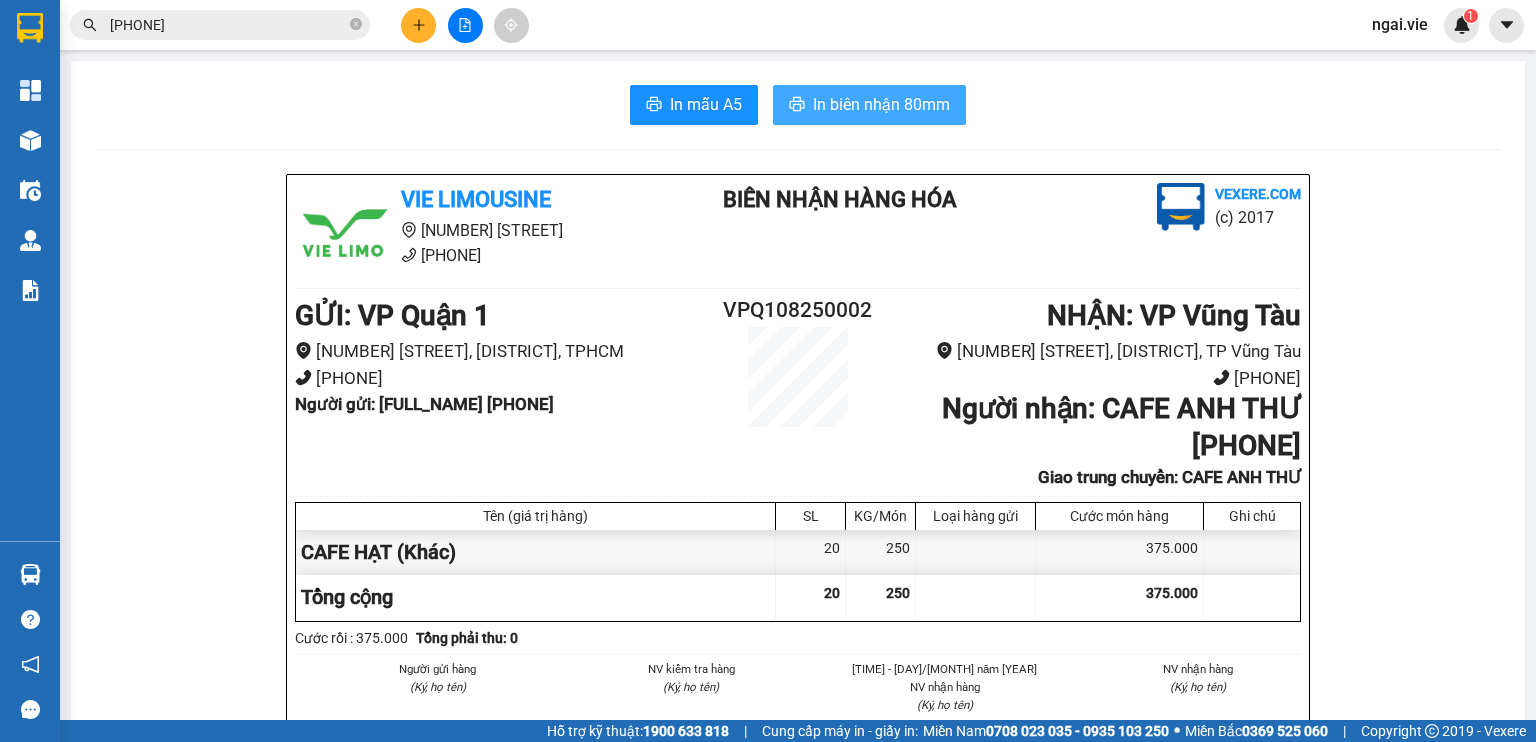 click on "In biên nhận 80mm" at bounding box center [881, 104] 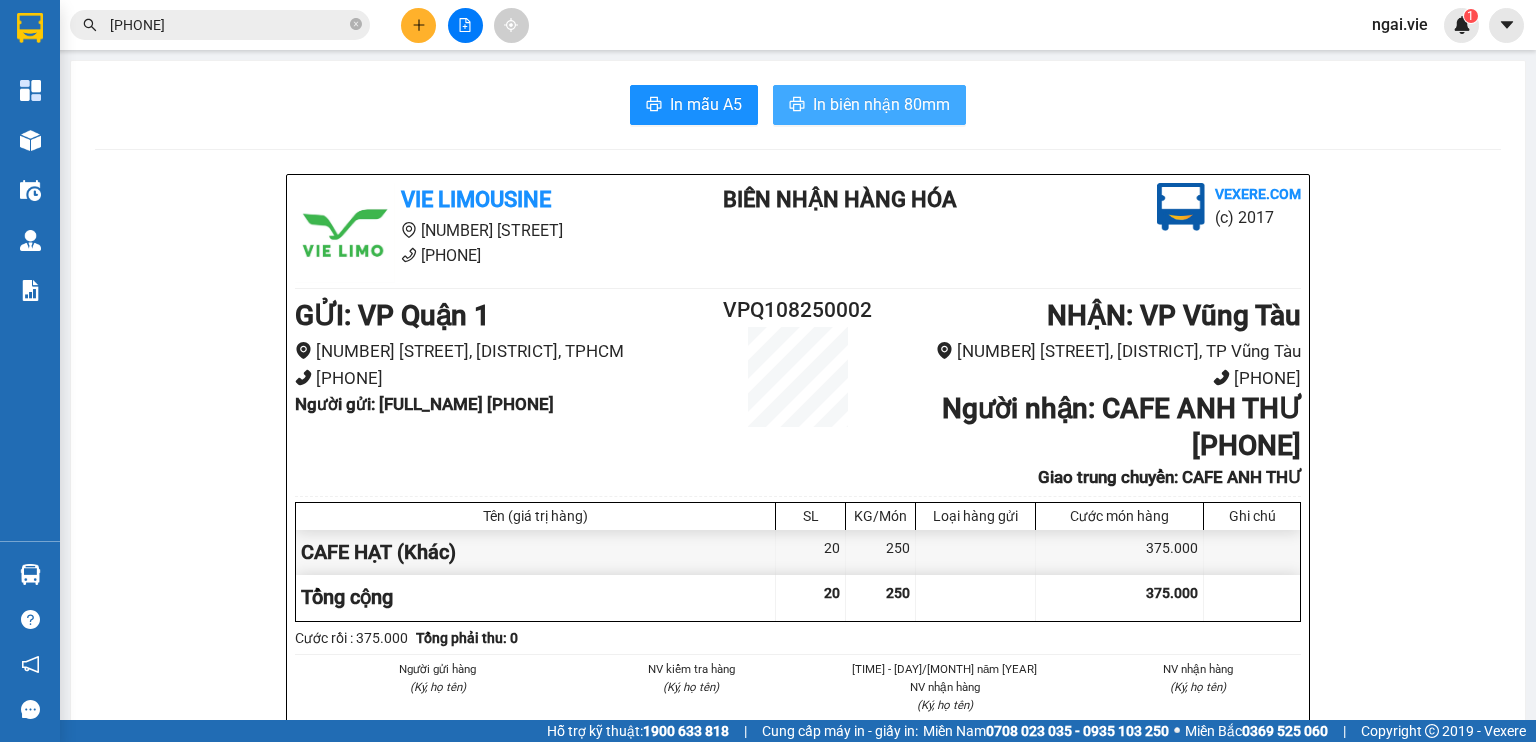 scroll, scrollTop: 0, scrollLeft: 0, axis: both 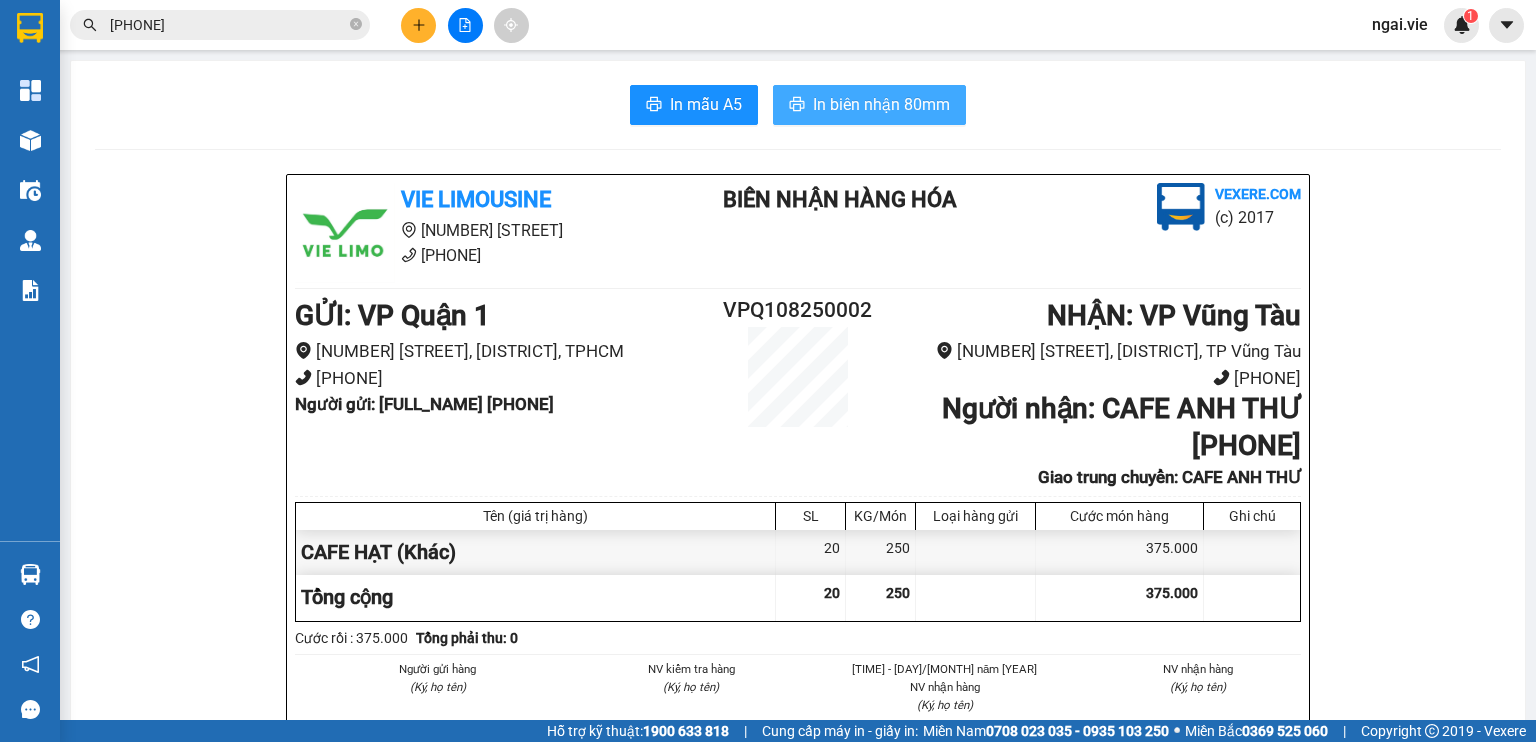 click on "In biên nhận 80mm" at bounding box center (881, 104) 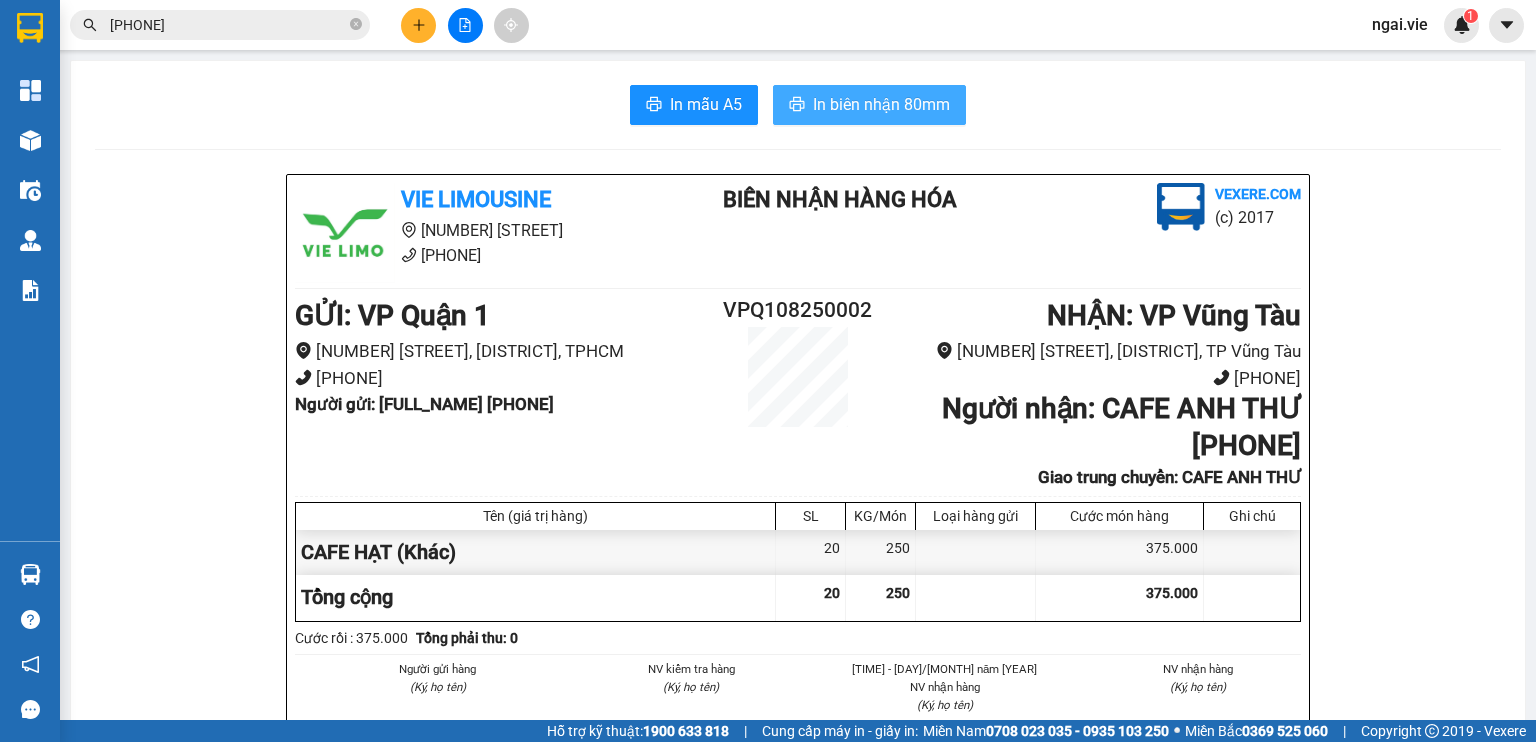 scroll, scrollTop: 0, scrollLeft: 0, axis: both 